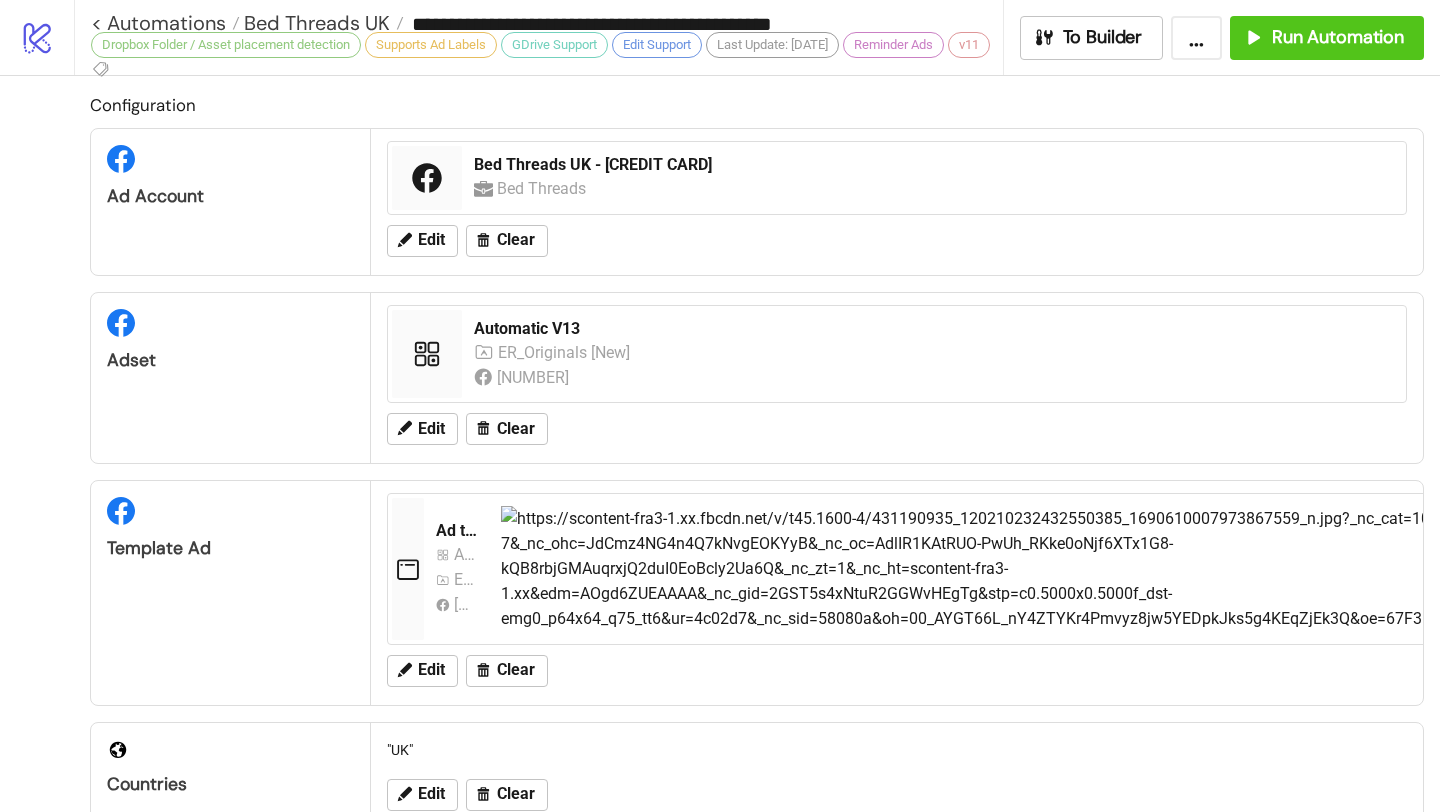 scroll, scrollTop: 0, scrollLeft: 0, axis: both 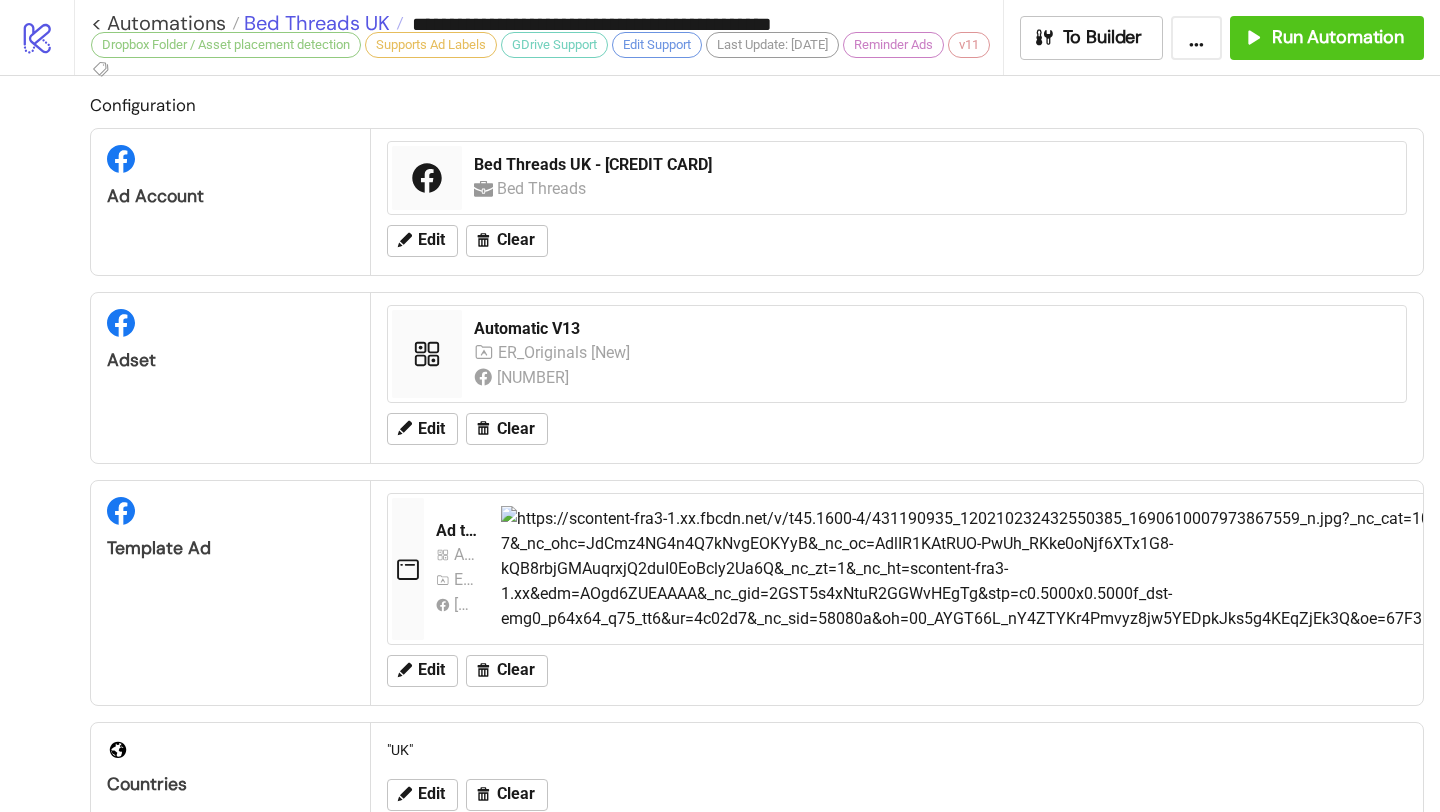 click on "Bed Threads UK" at bounding box center (314, 23) 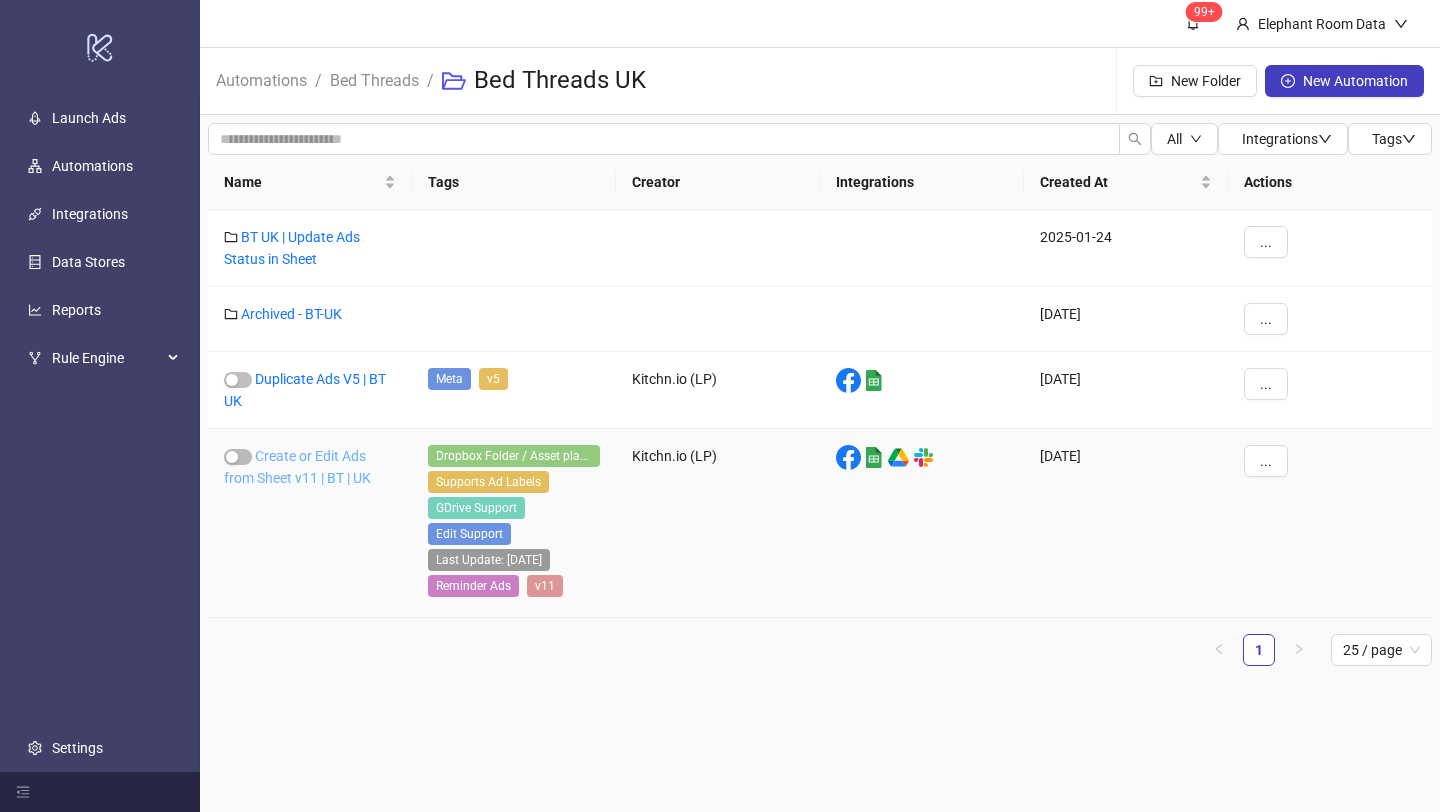 click on "Create or Edit Ads from Sheet v11  |  BT | UK" at bounding box center [297, 467] 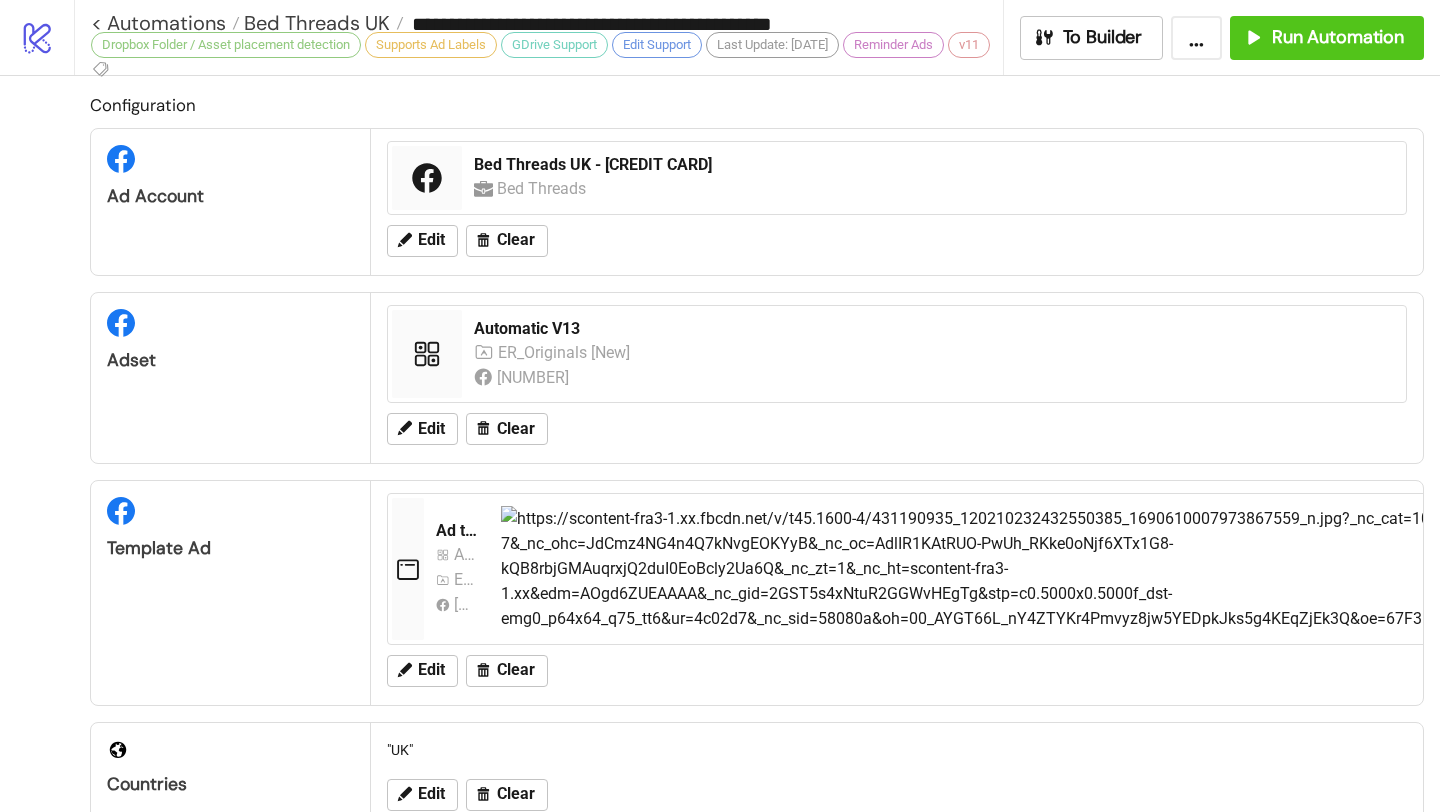 click on "Dropbox Folder / Asset placement detection Supports Ad Labels GDrive Support Edit Support Last Update: [DATE] Reminder Ads v11" at bounding box center [546, 57] 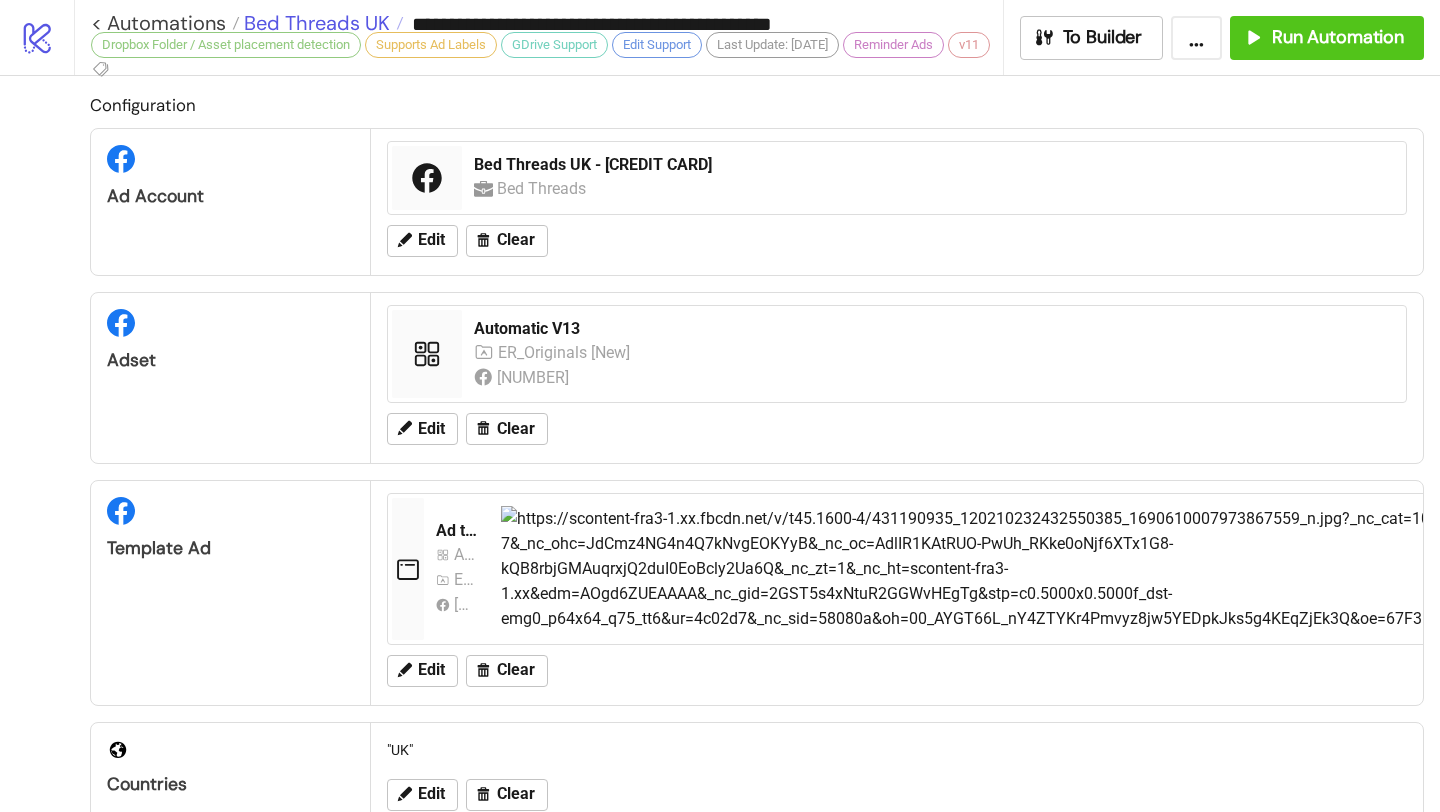 click on "Bed Threads UK" at bounding box center (314, 23) 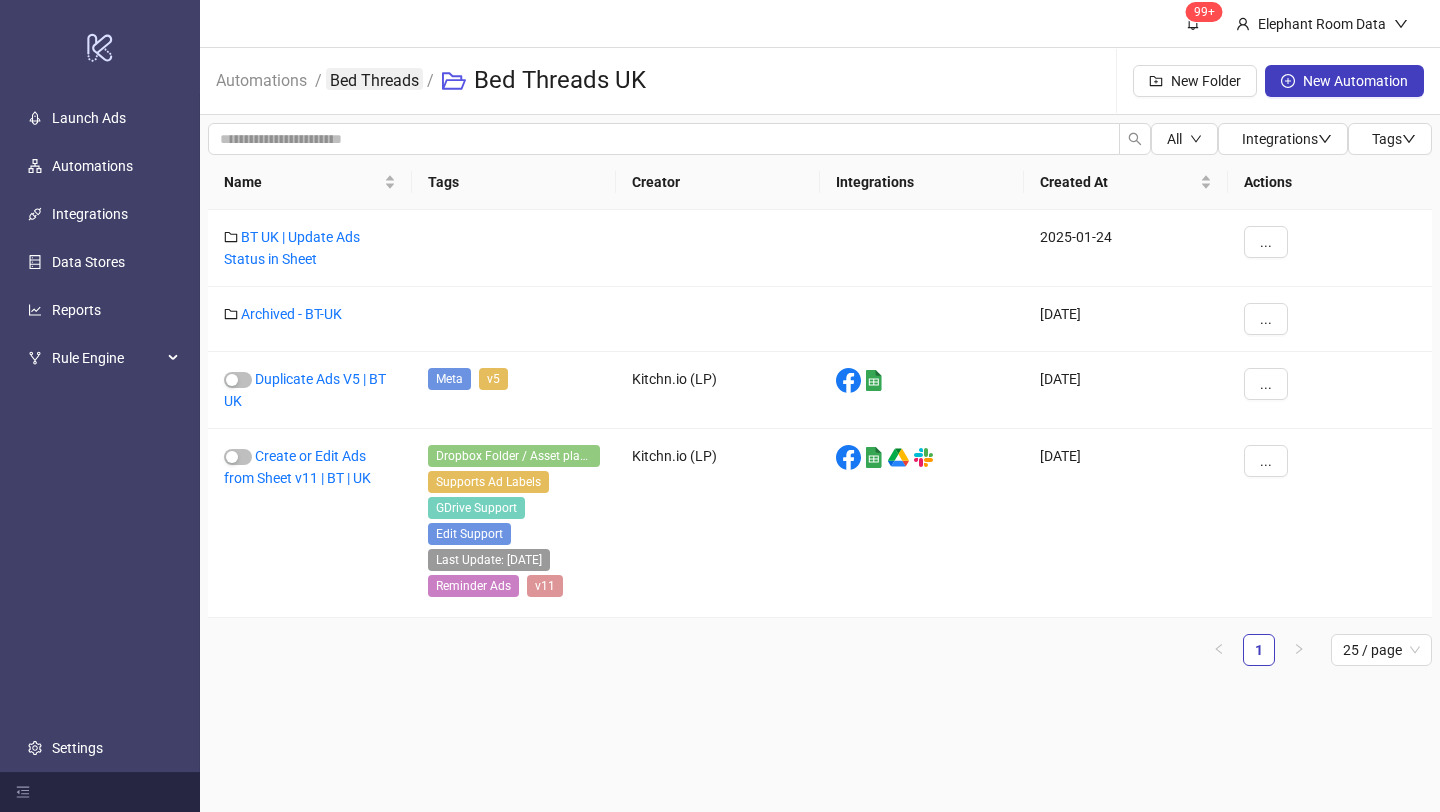 click on "Bed Threads" at bounding box center [374, 79] 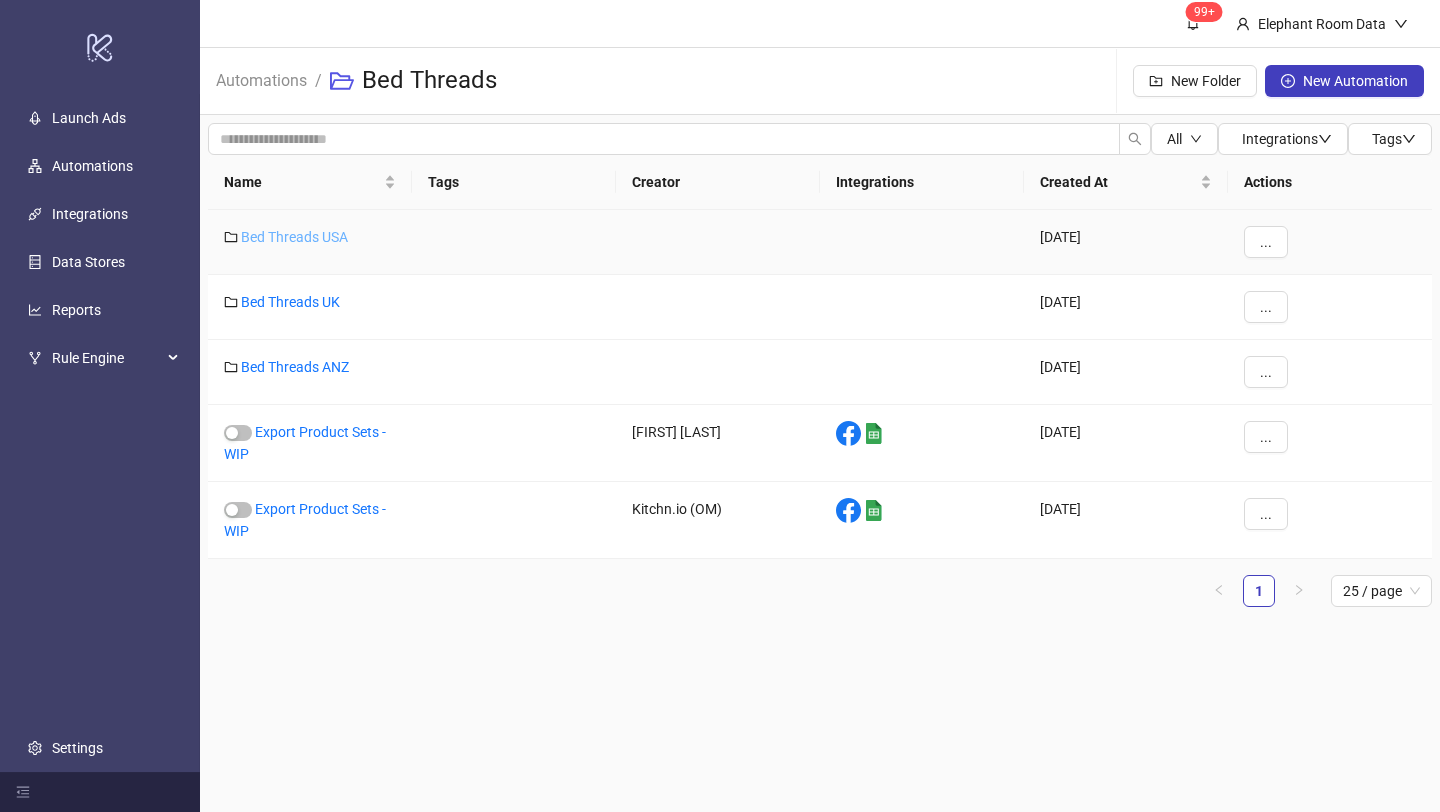 click on "Bed Threads USA" at bounding box center [294, 237] 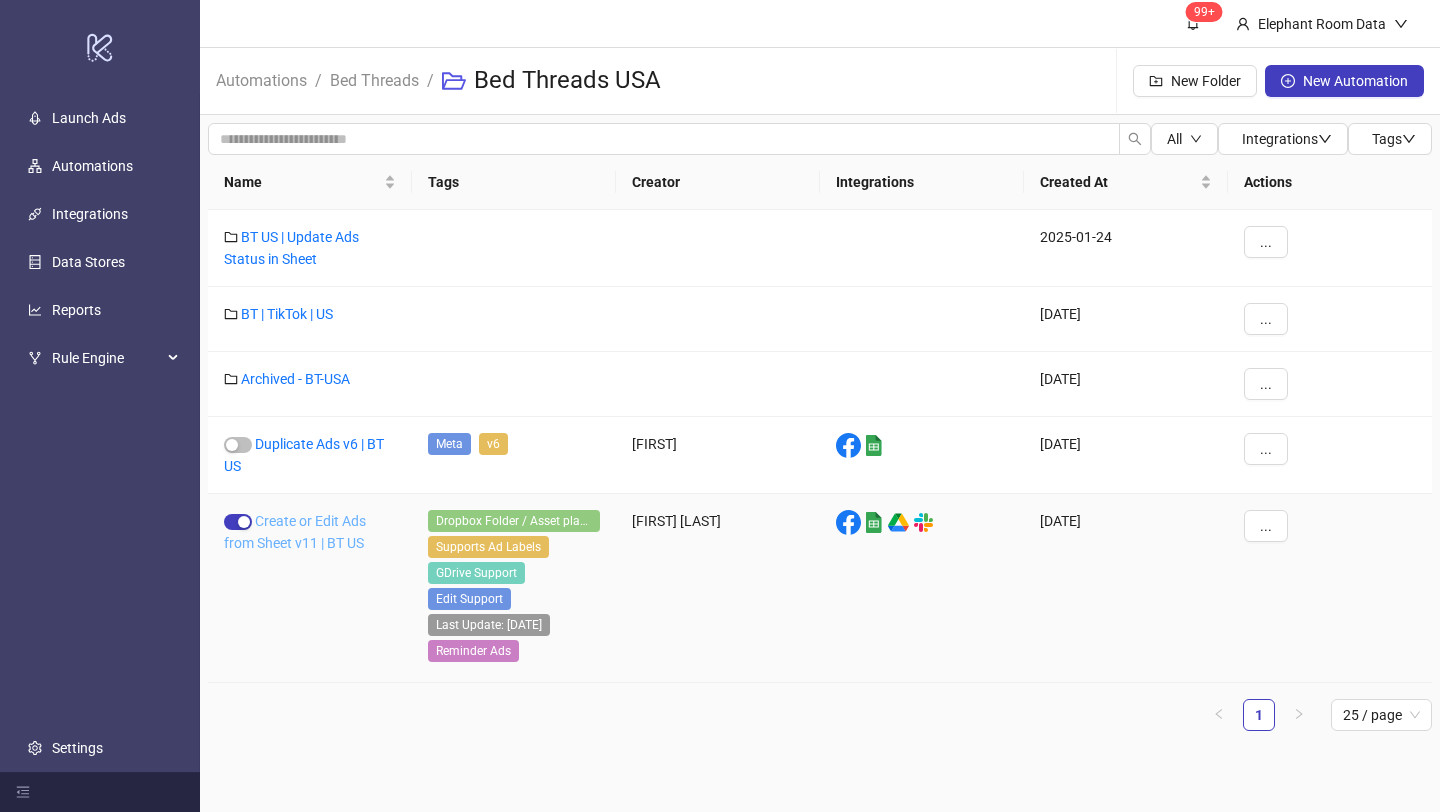 click on "Create or Edit Ads from Sheet v11 | BT US" at bounding box center (295, 532) 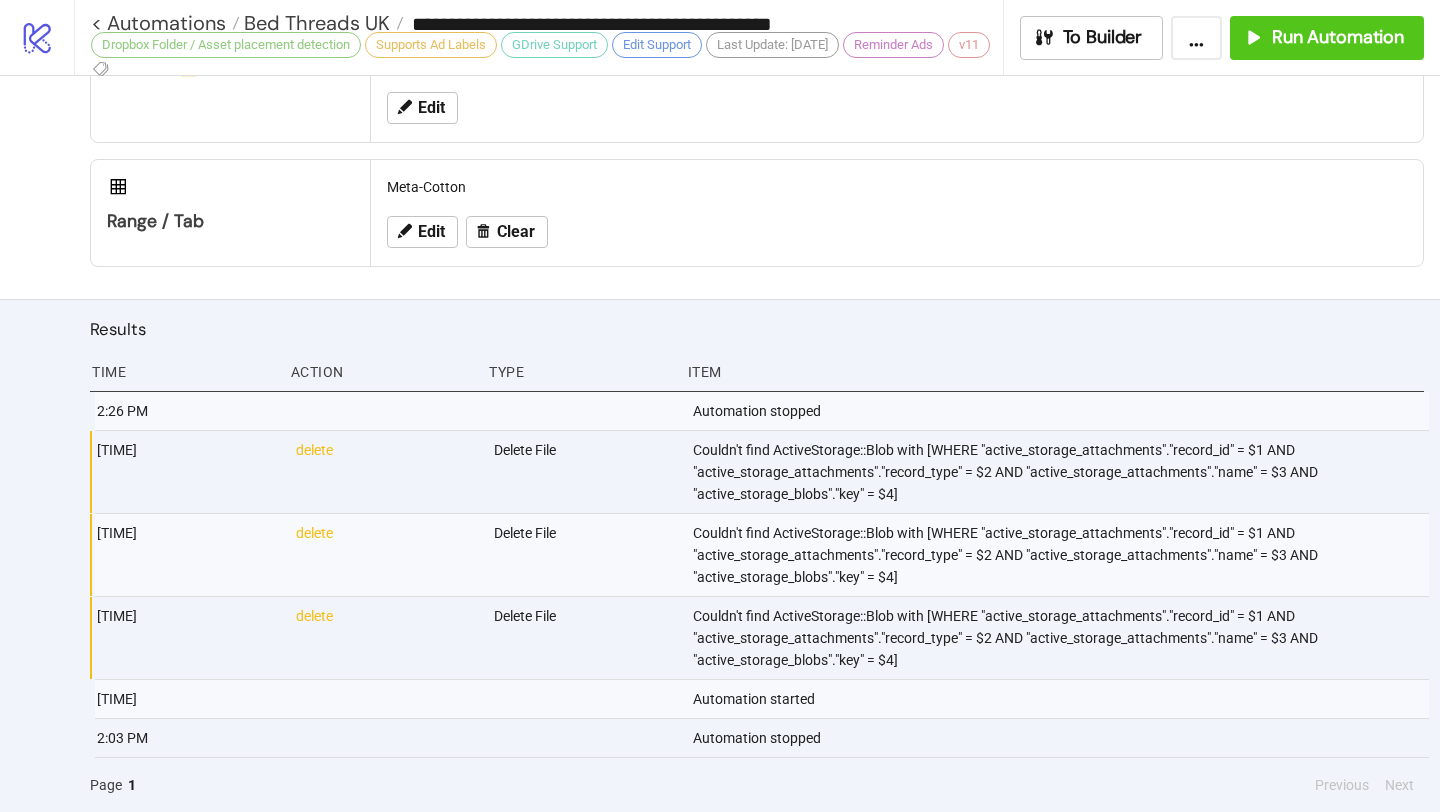 type on "**********" 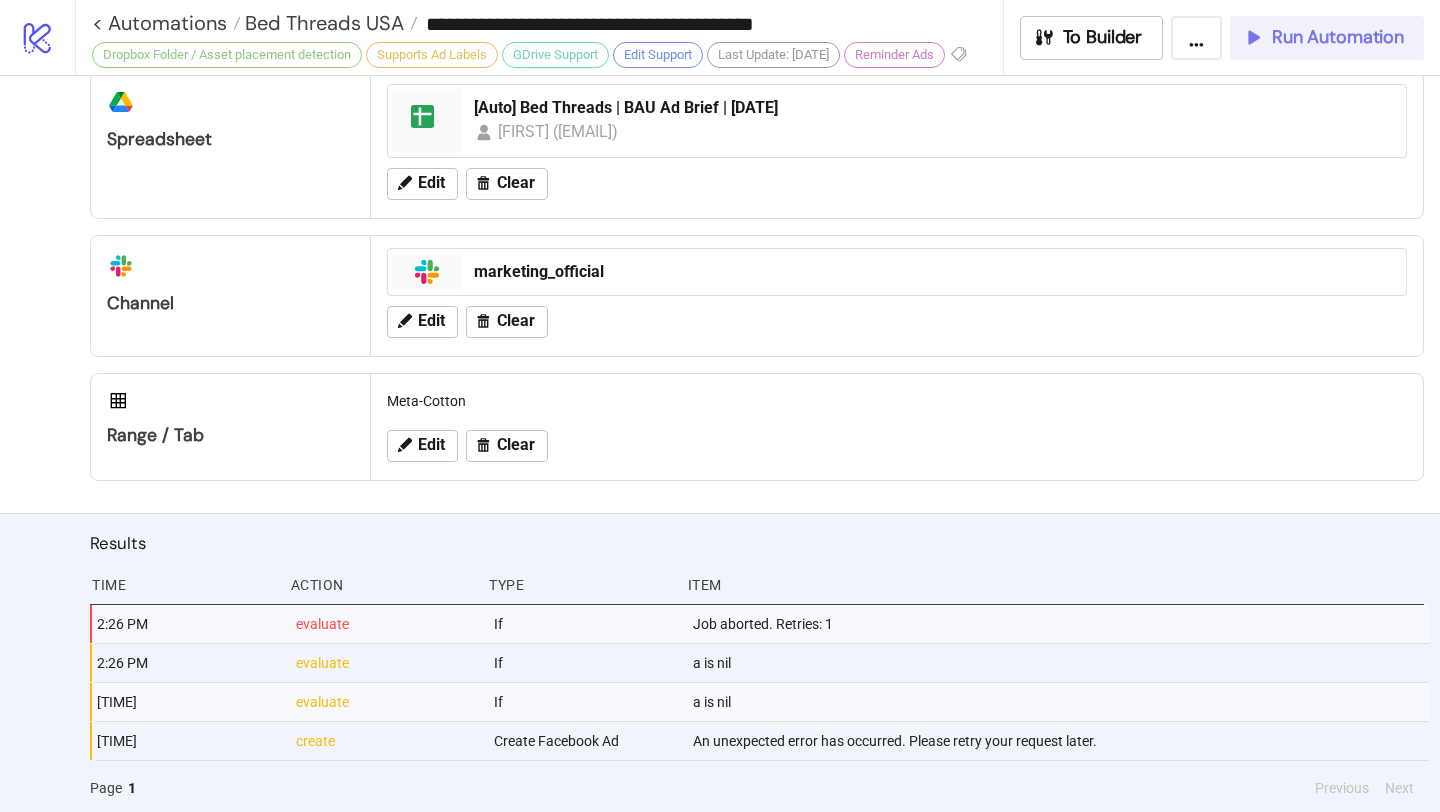 scroll, scrollTop: 1000, scrollLeft: 0, axis: vertical 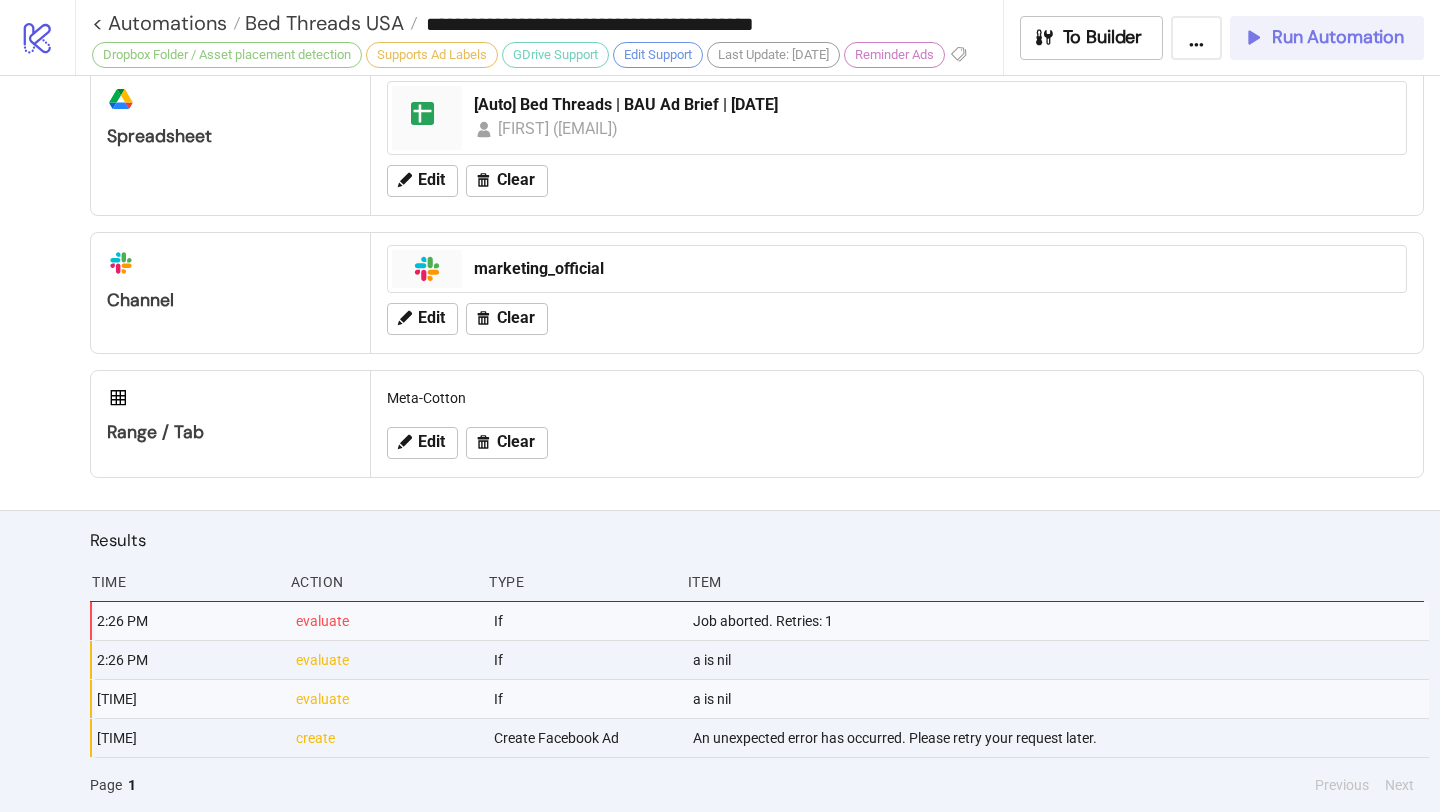 click on "Run Automation" at bounding box center [1338, 37] 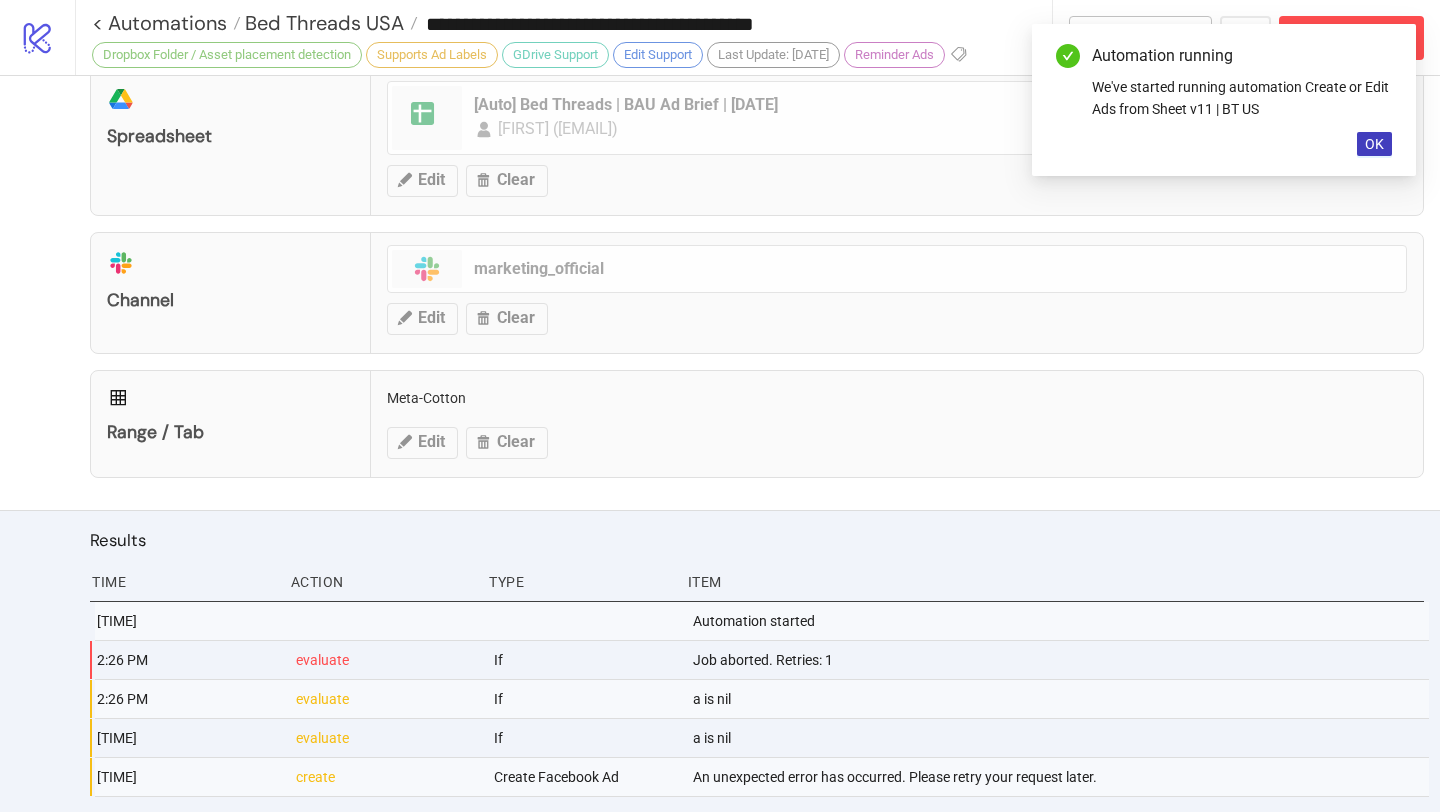 scroll, scrollTop: 1039, scrollLeft: 0, axis: vertical 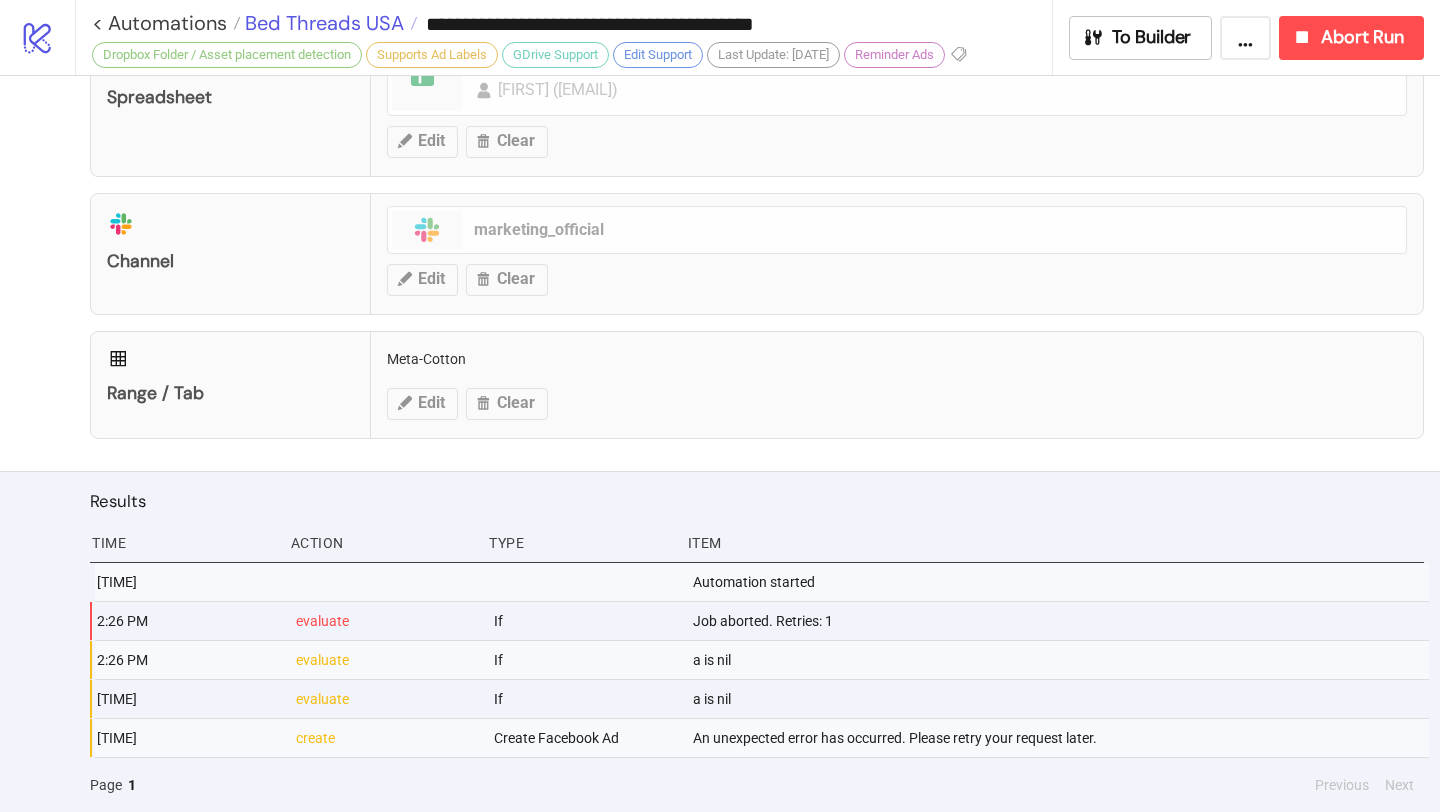 click on "Bed Threads USA" at bounding box center (322, 23) 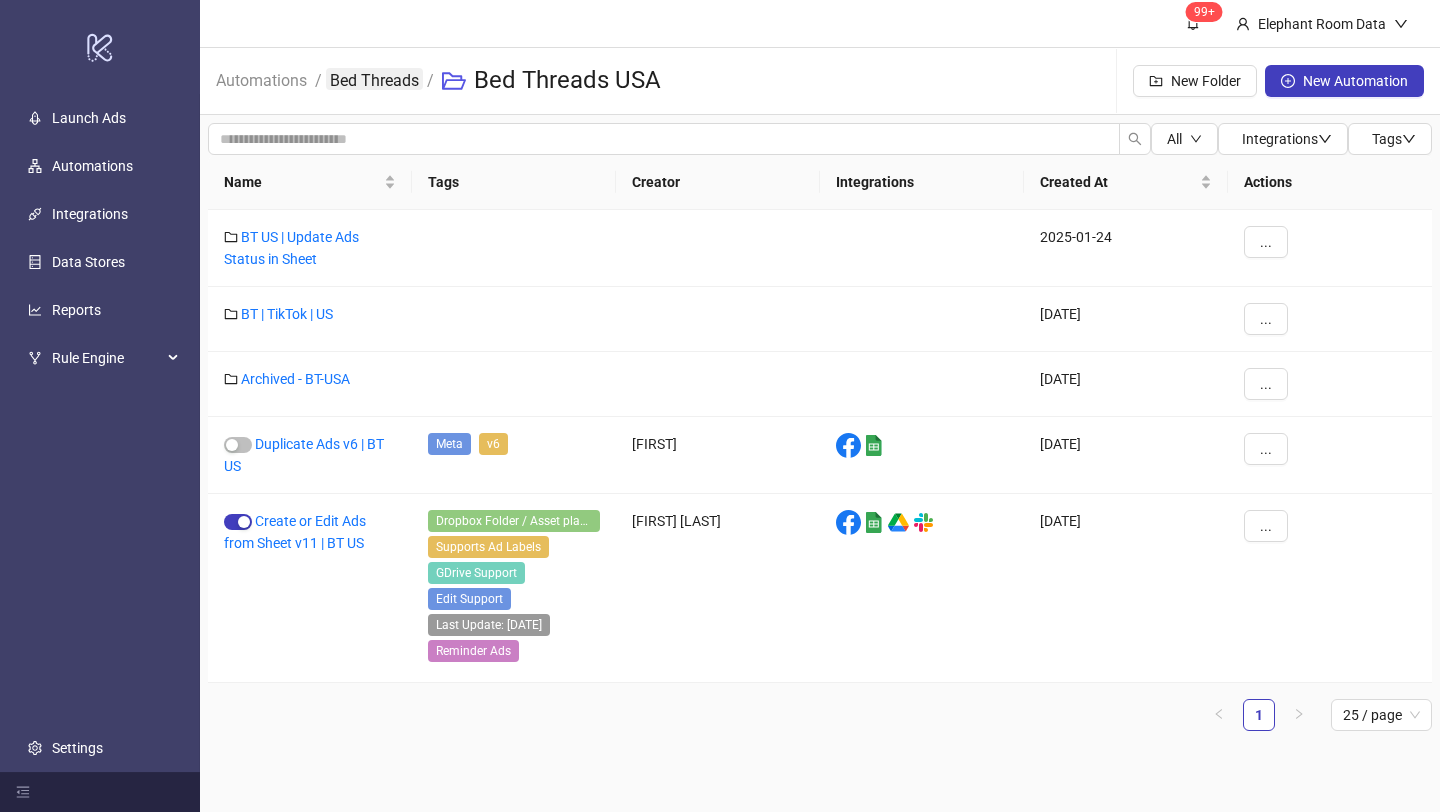 click on "Bed Threads" at bounding box center [374, 79] 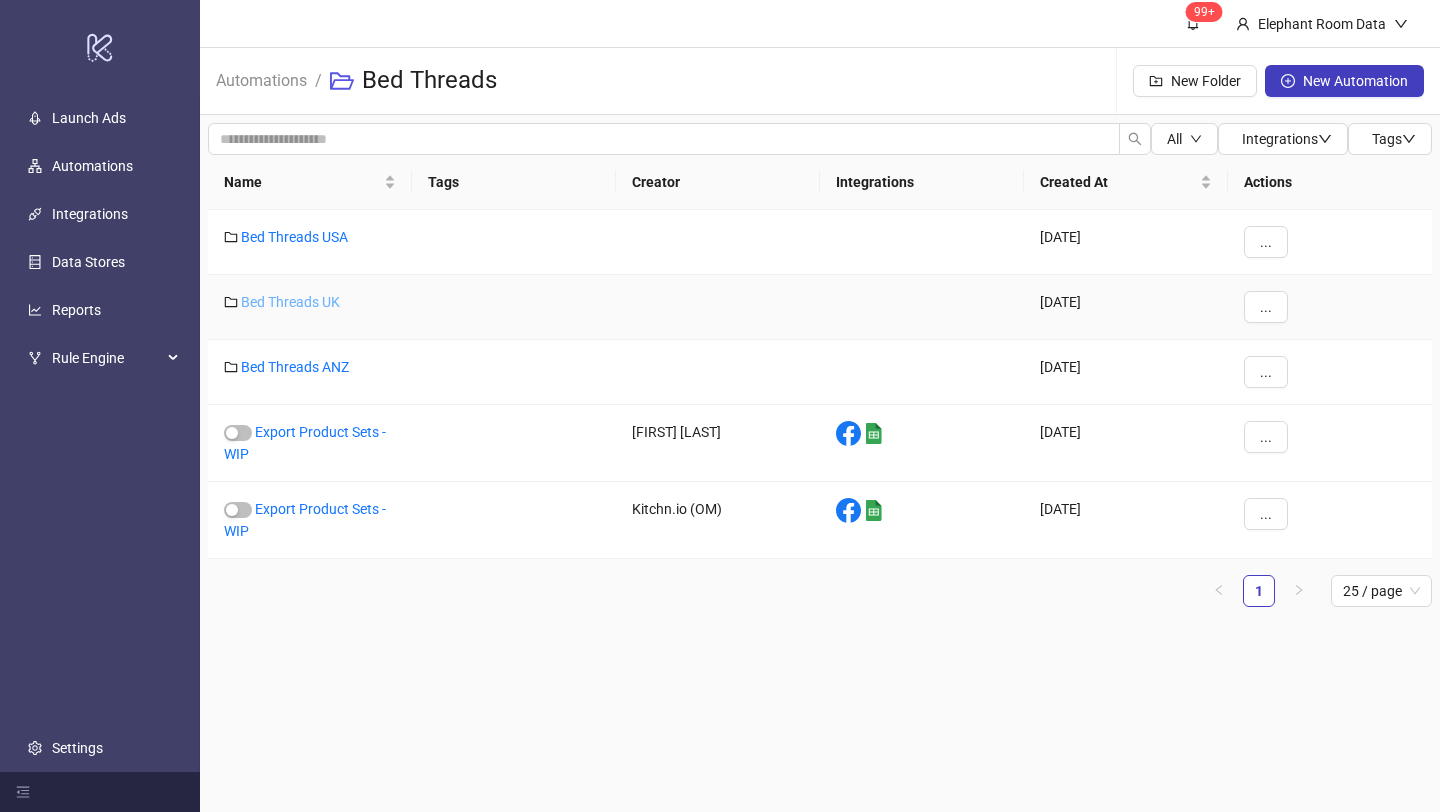 click on "Bed Threads UK" at bounding box center [290, 302] 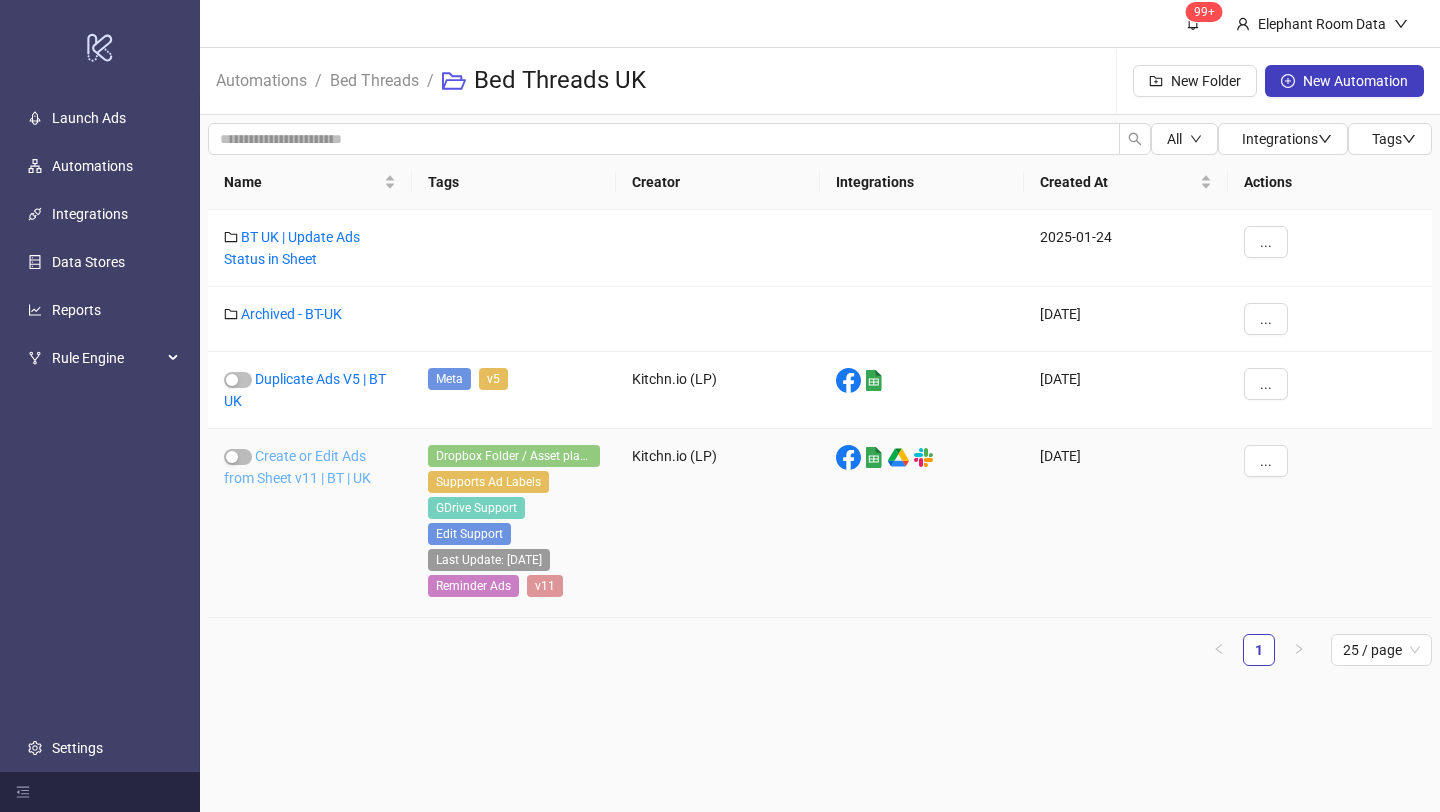 click on "Create or Edit Ads from Sheet v11  |  BT | UK" at bounding box center [297, 467] 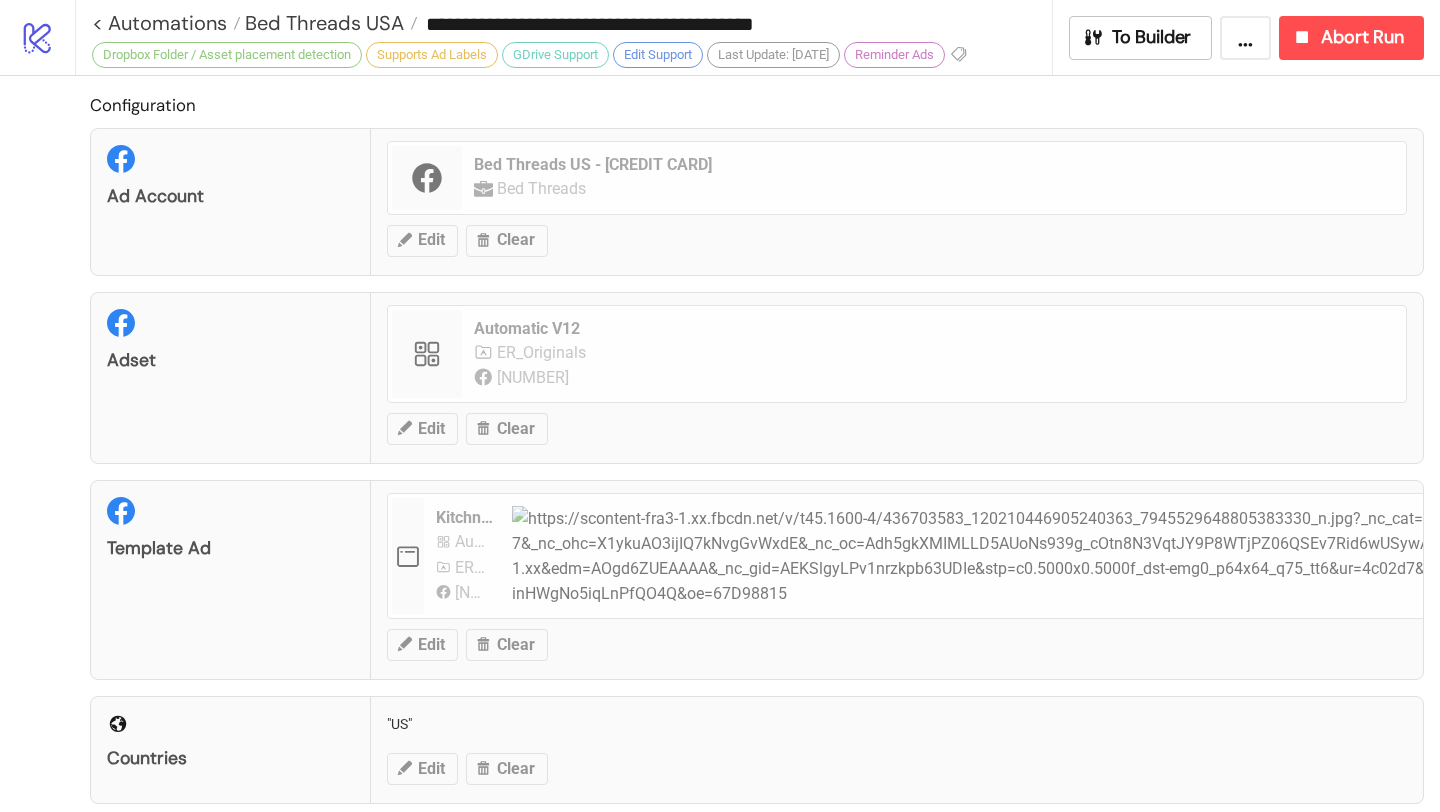 type on "**********" 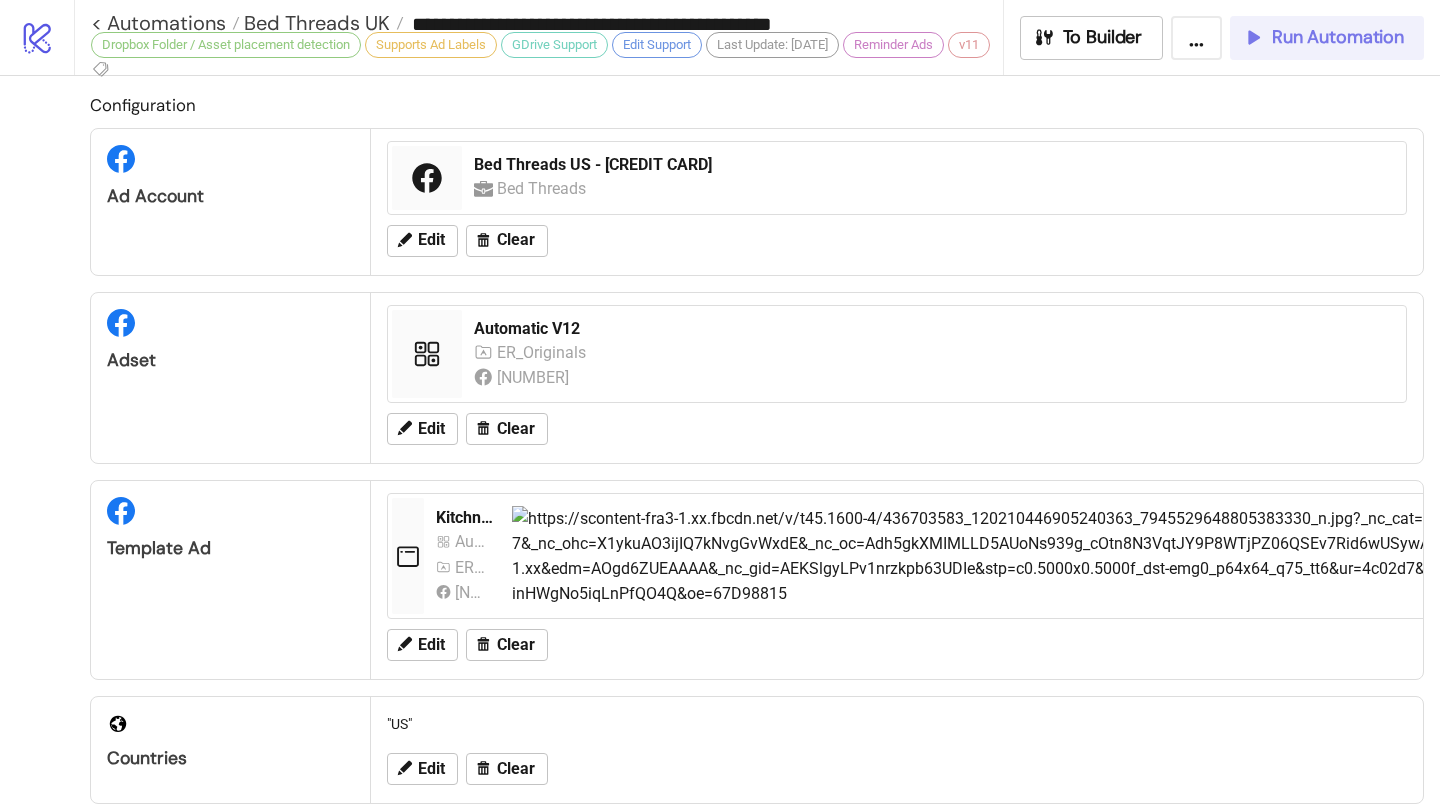 click on "Run Automation" at bounding box center (1327, 38) 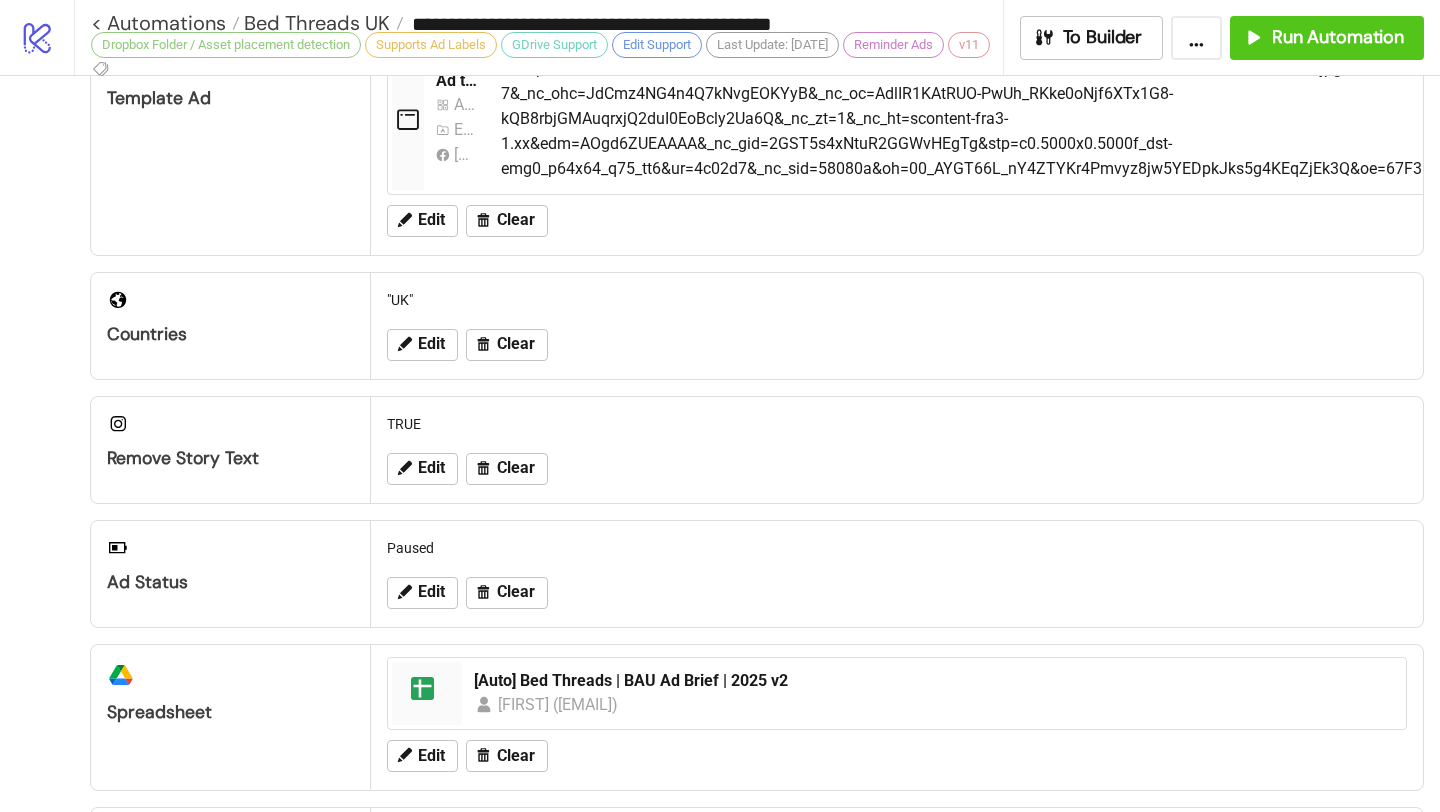 scroll, scrollTop: 976, scrollLeft: 0, axis: vertical 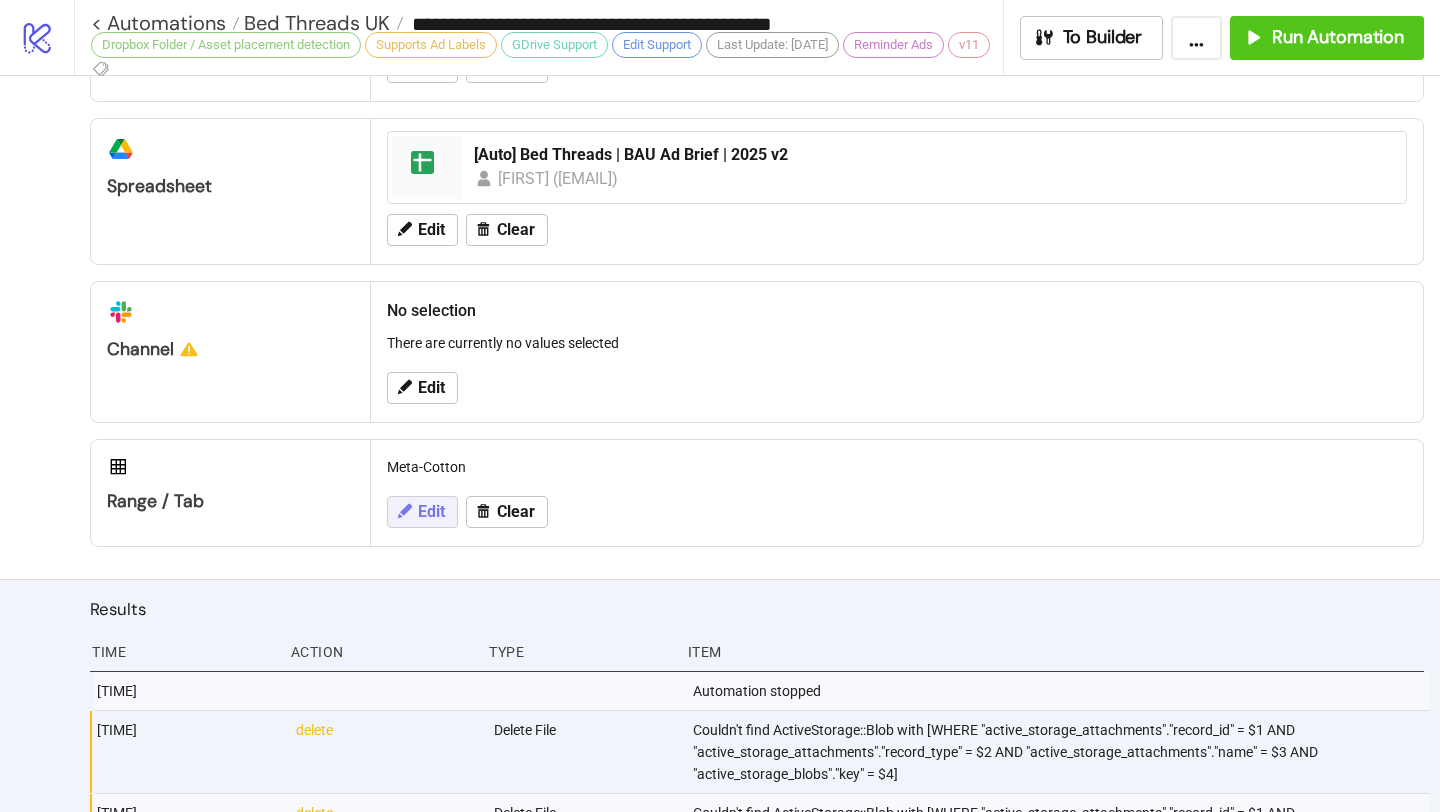 click on "Edit" at bounding box center [431, 512] 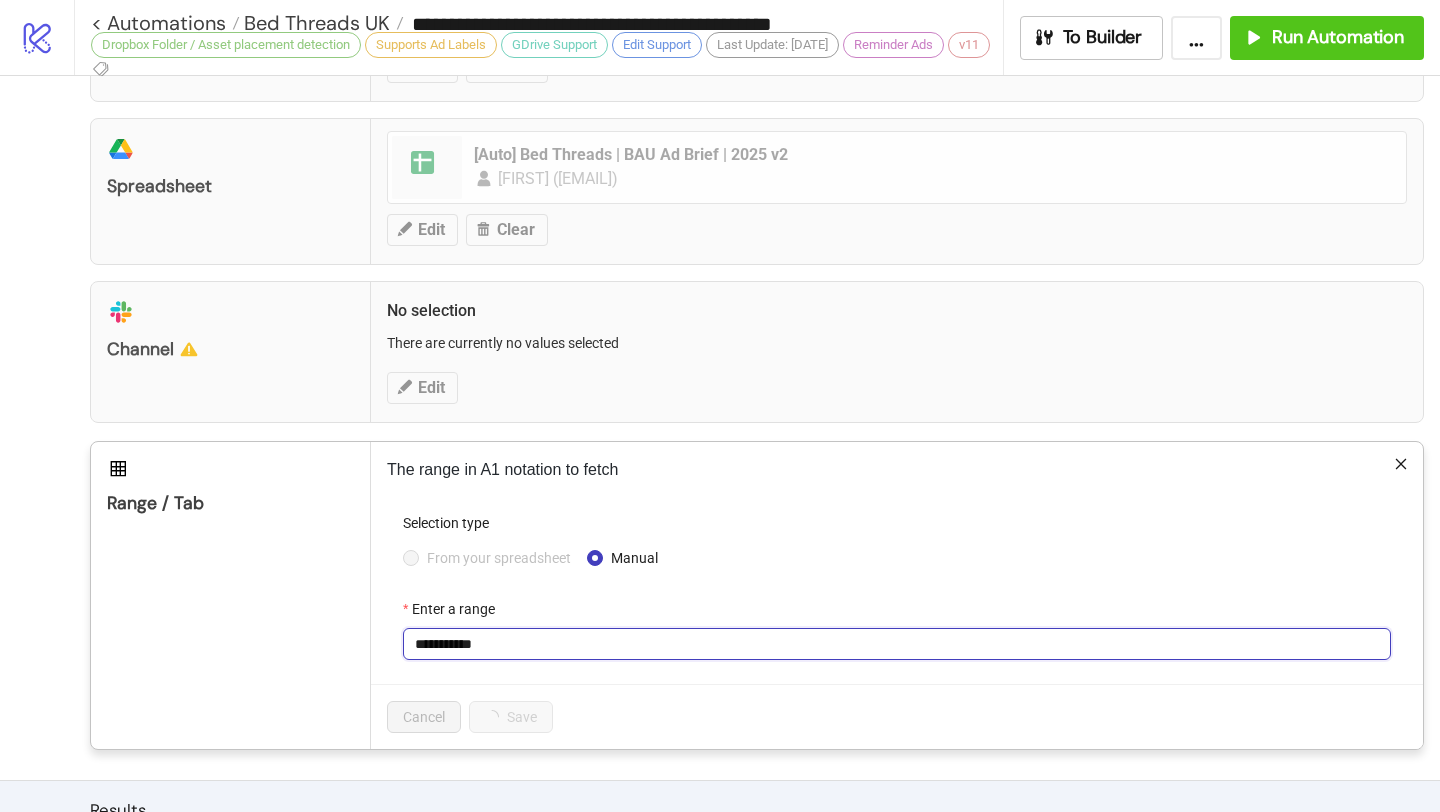 click on "**********" at bounding box center (897, 644) 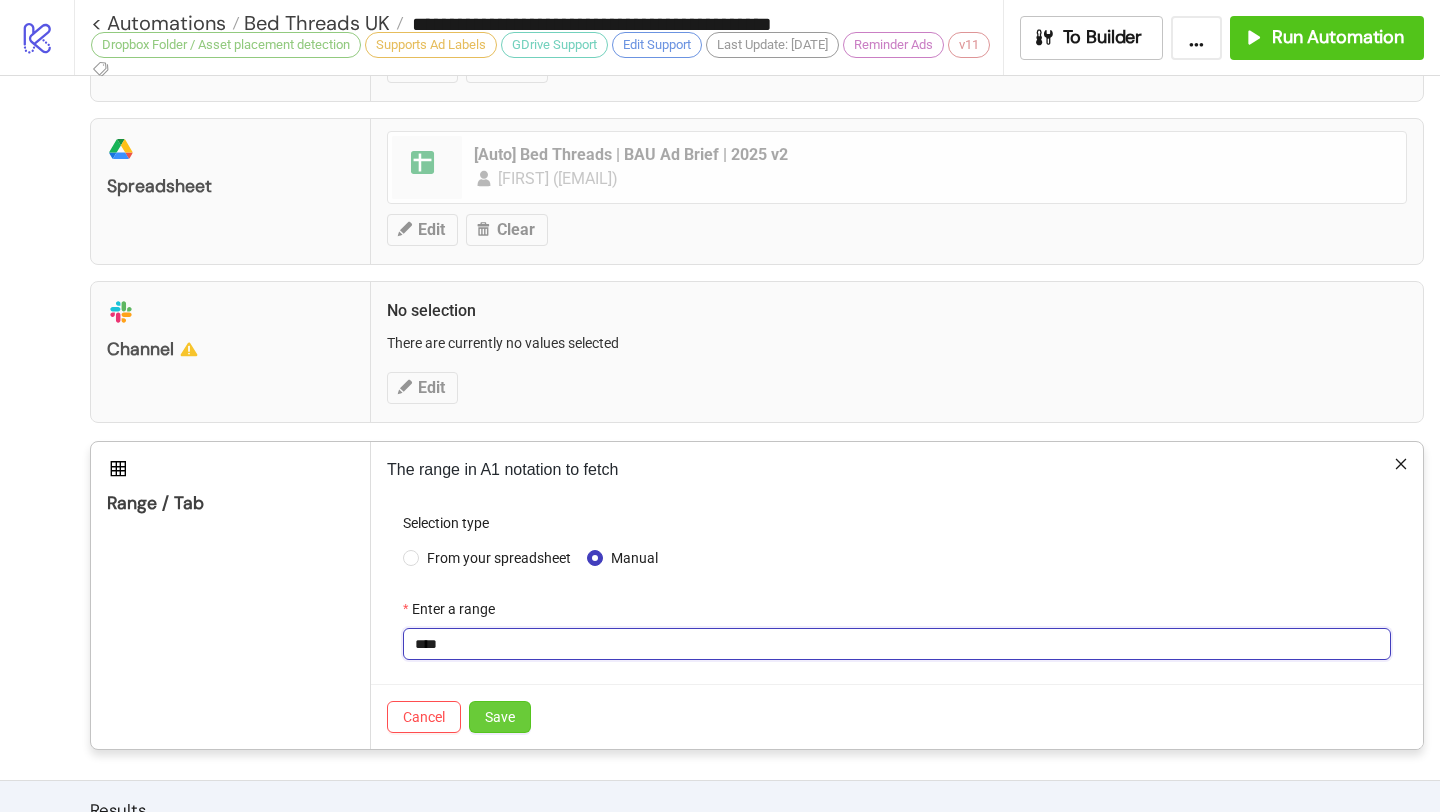 type on "****" 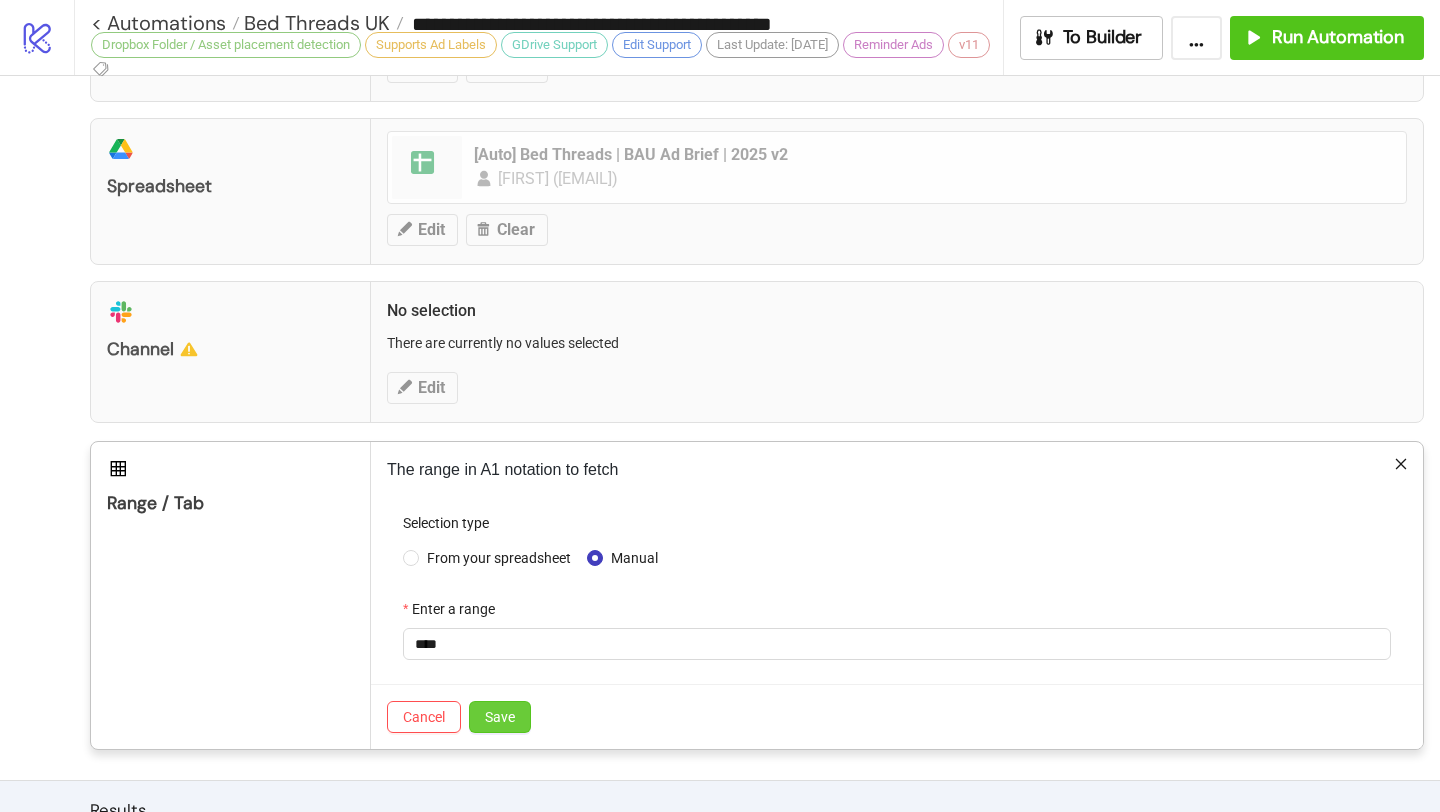 click on "Save" at bounding box center [500, 717] 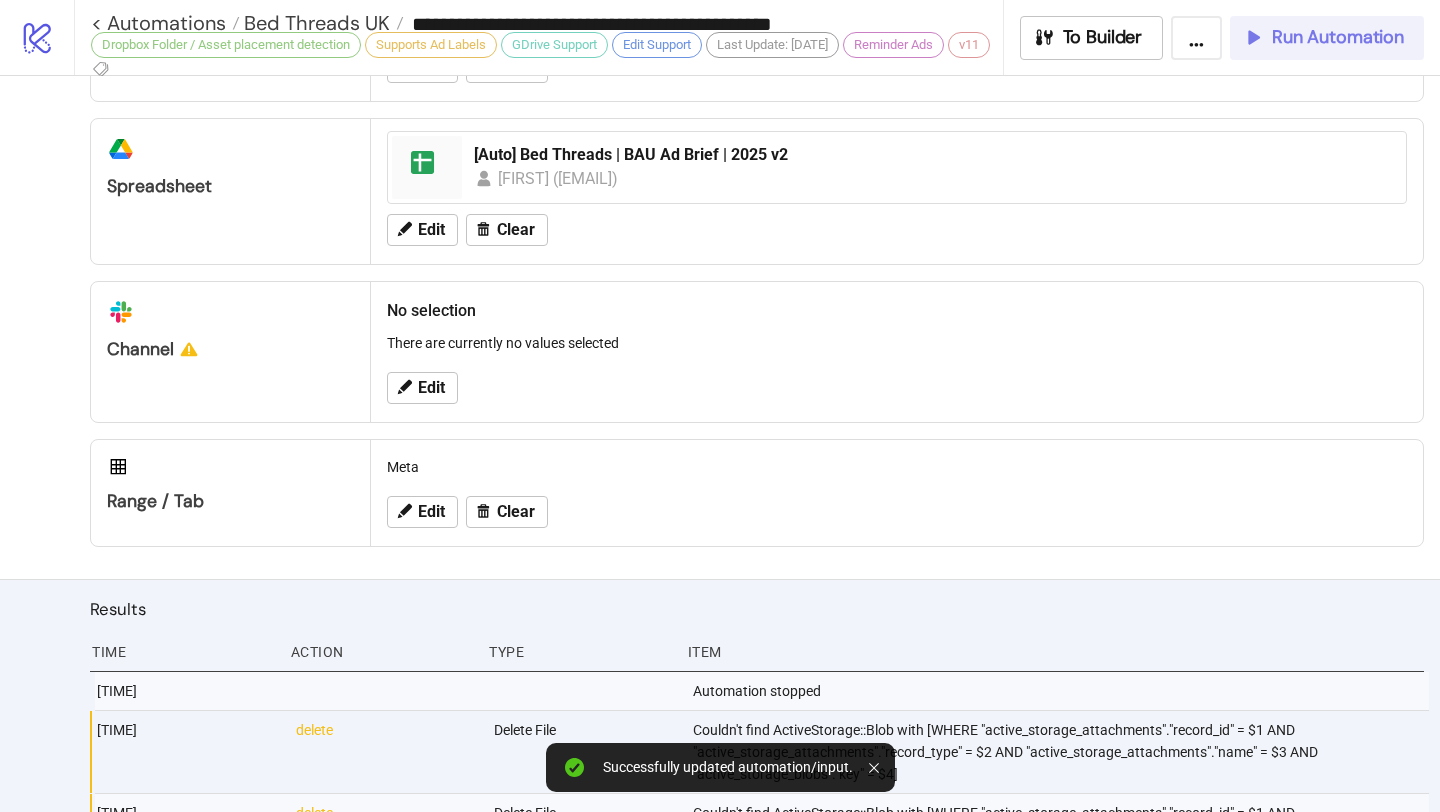 click on "Run Automation" at bounding box center (1338, 37) 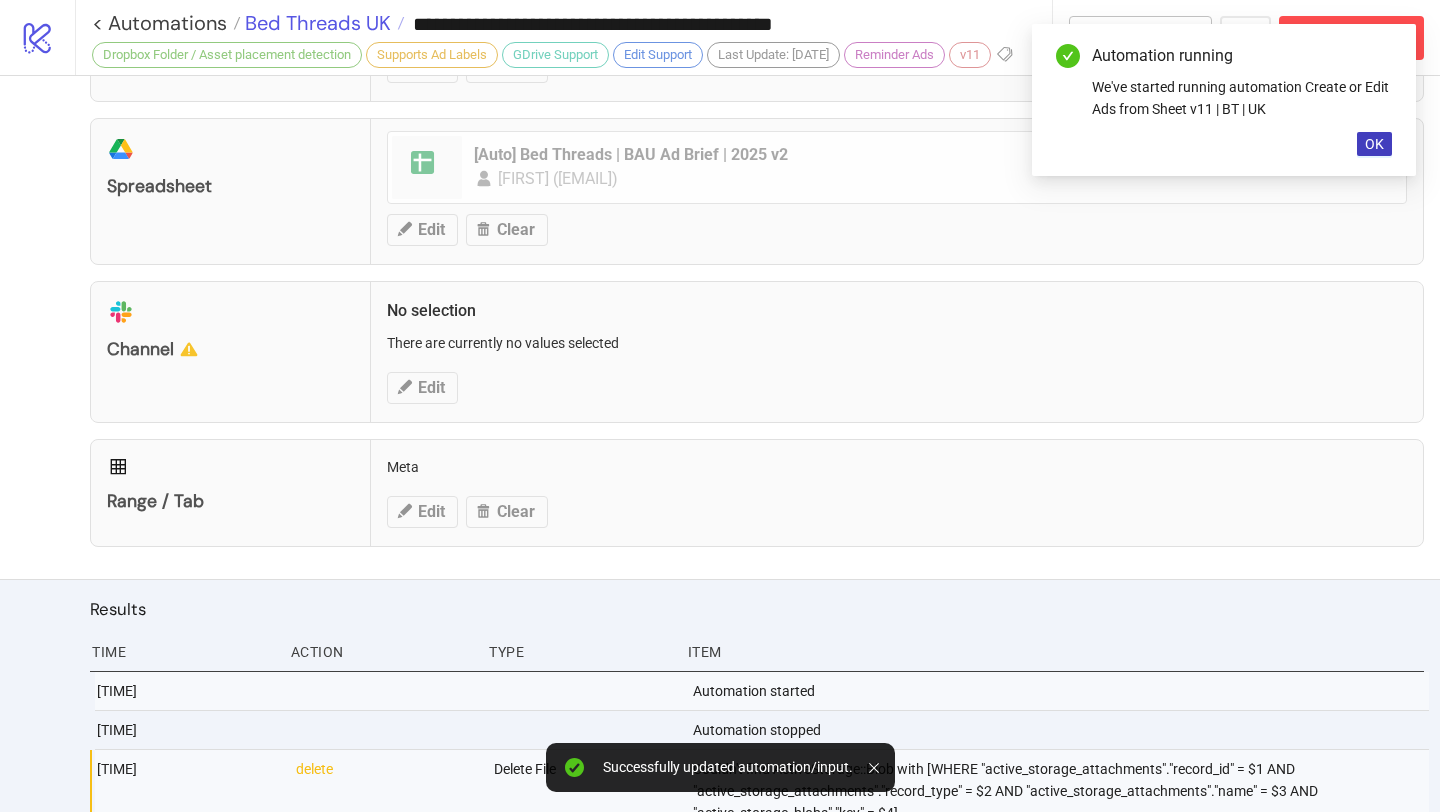 click on "Bed Threads UK" at bounding box center [315, 23] 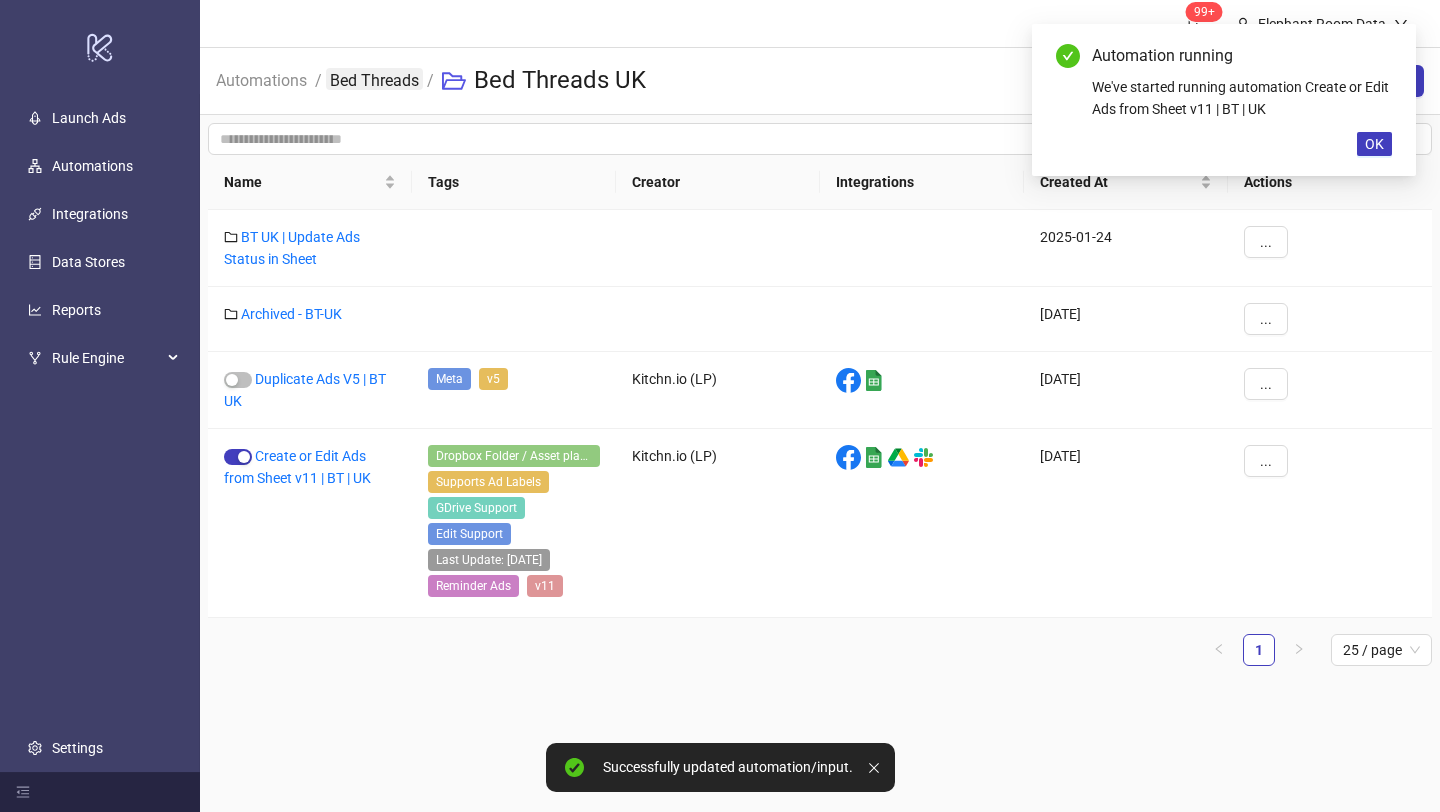 click on "Bed Threads" at bounding box center [374, 79] 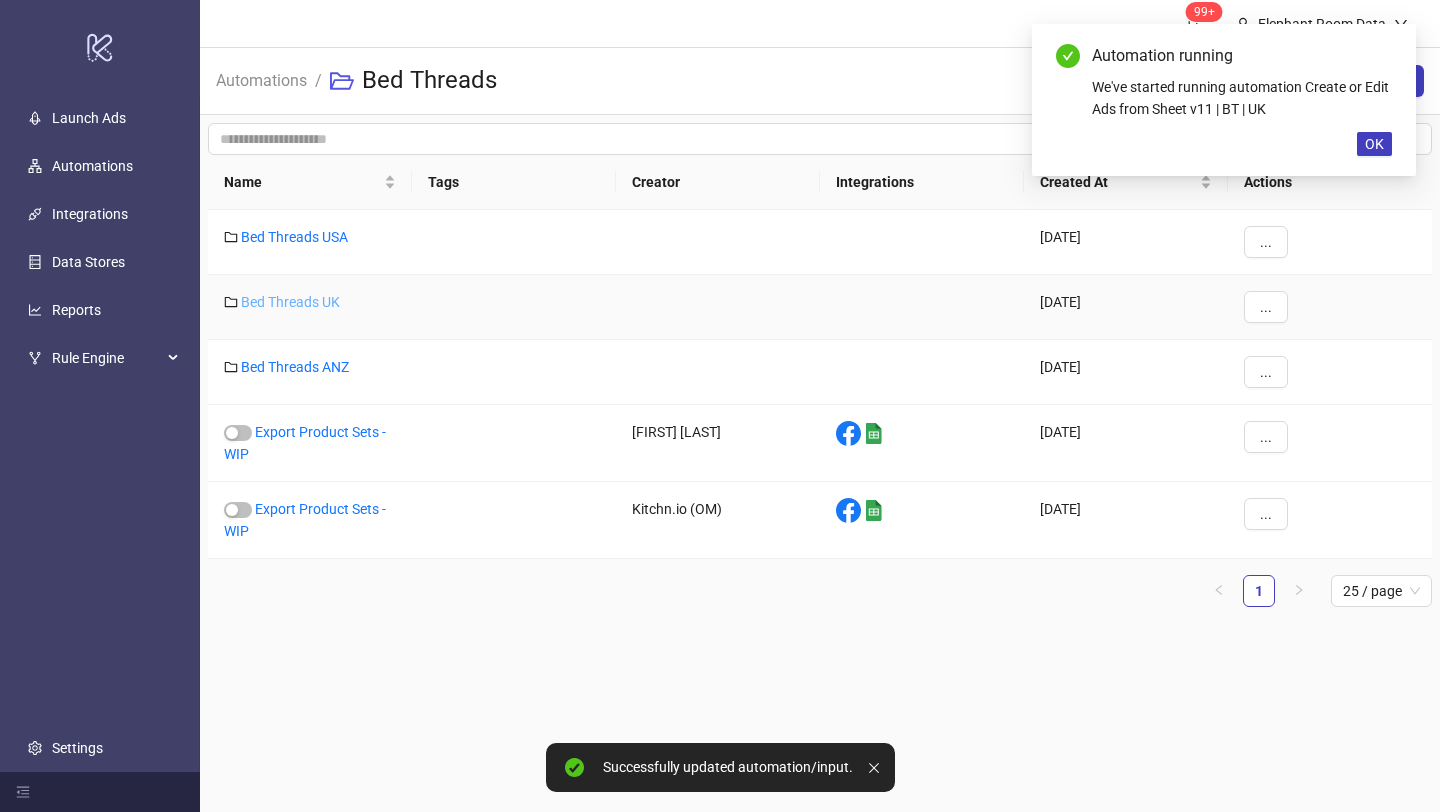 click on "Bed Threads UK" at bounding box center (290, 302) 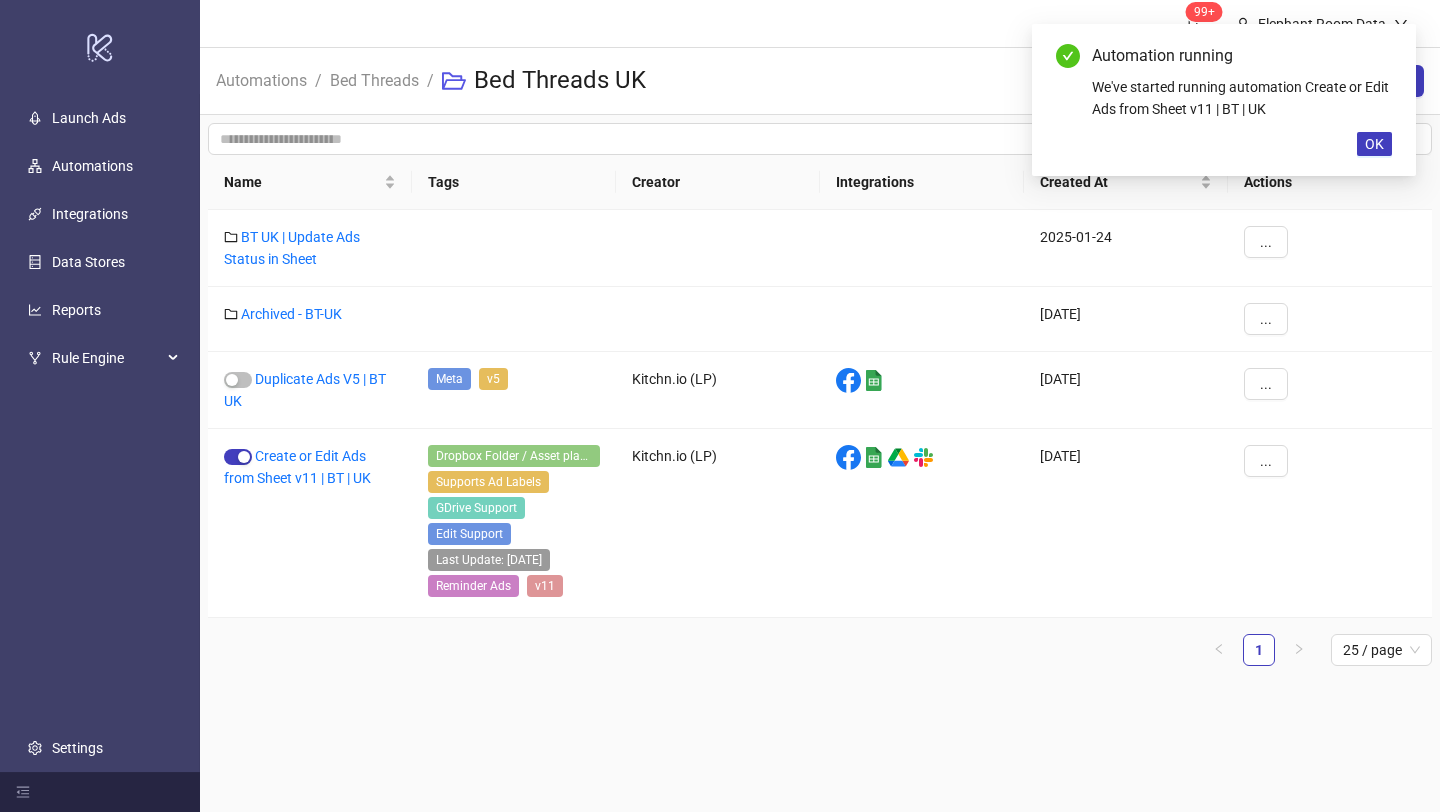click on "Bed Threads" at bounding box center [374, 81] 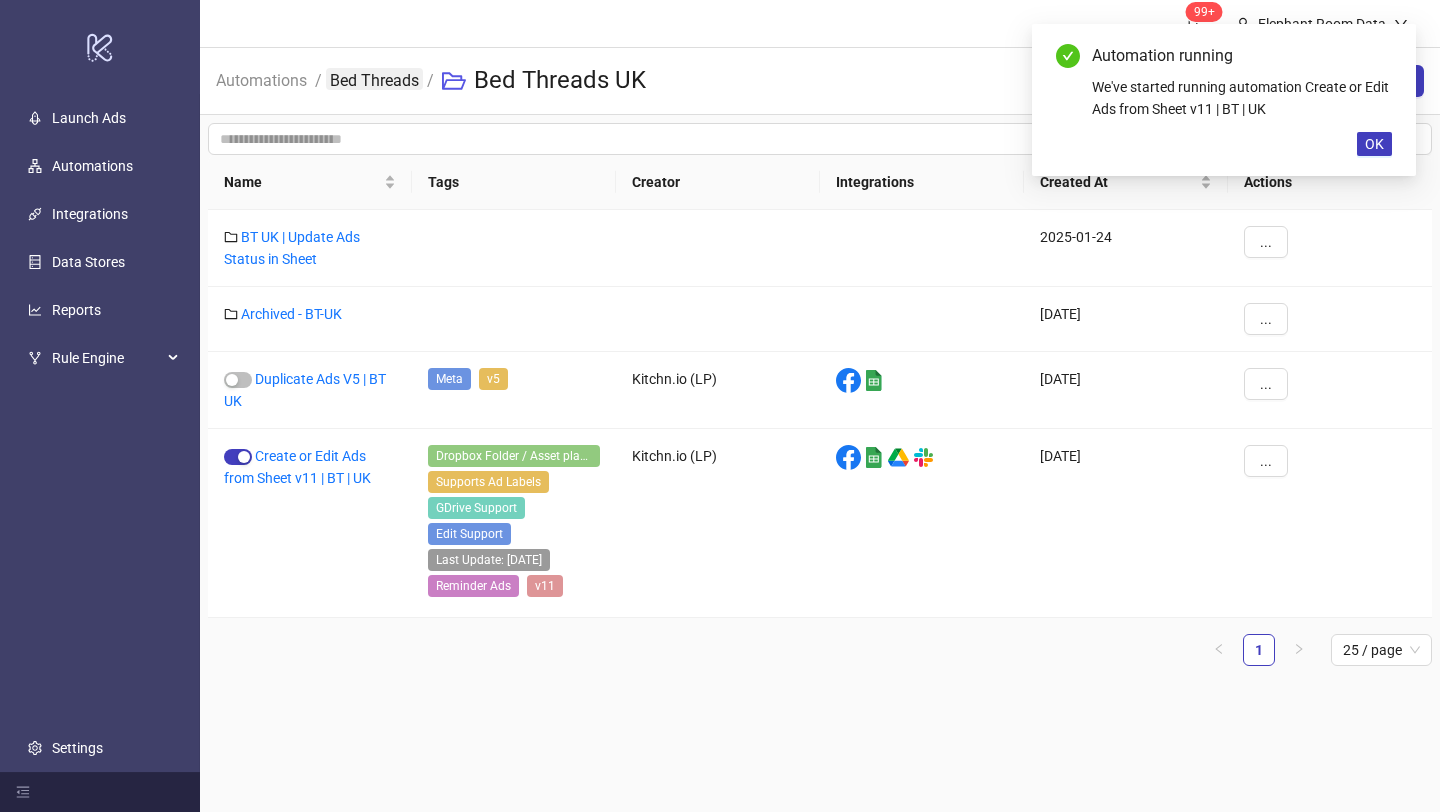 click on "Bed Threads" at bounding box center (374, 79) 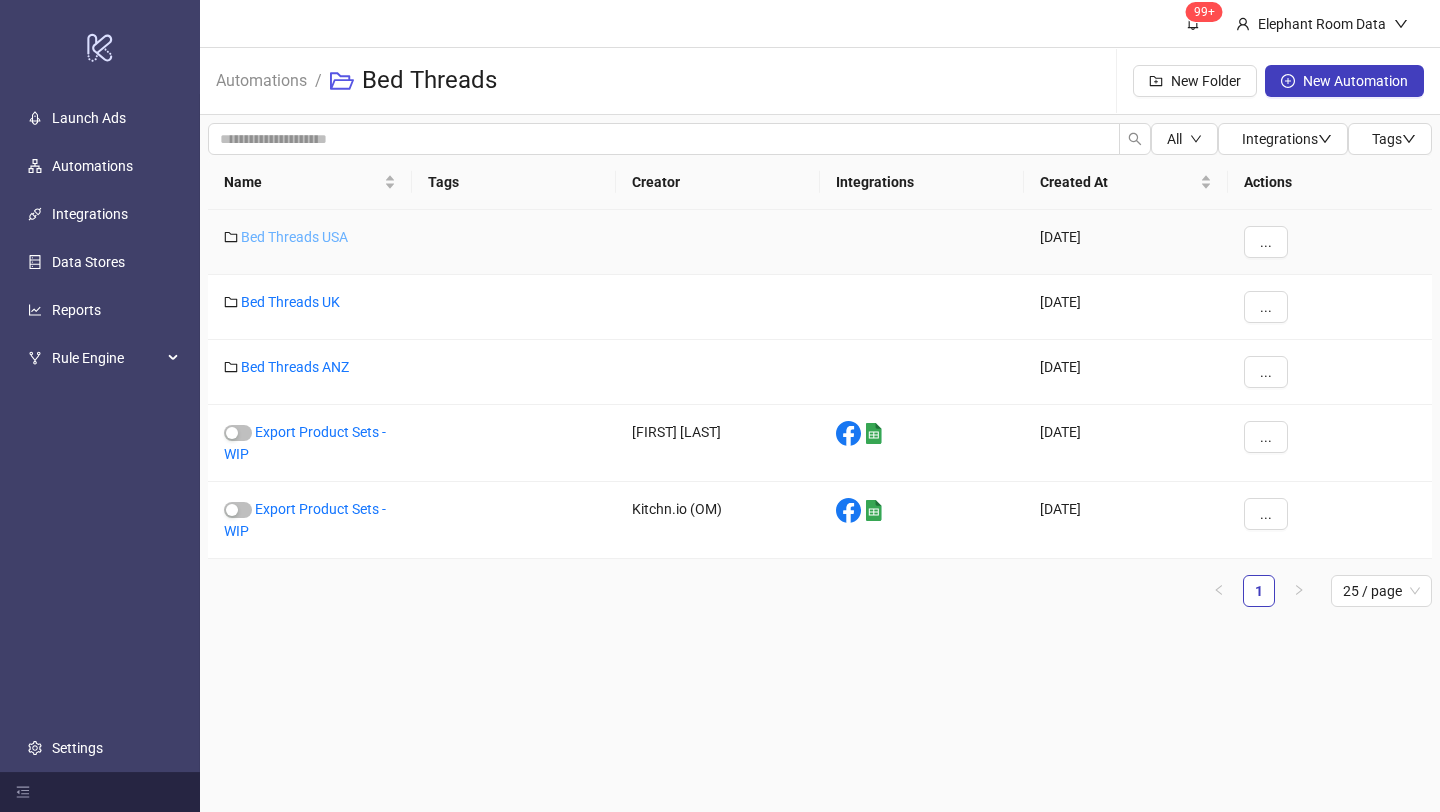 click on "Bed Threads USA" at bounding box center (294, 237) 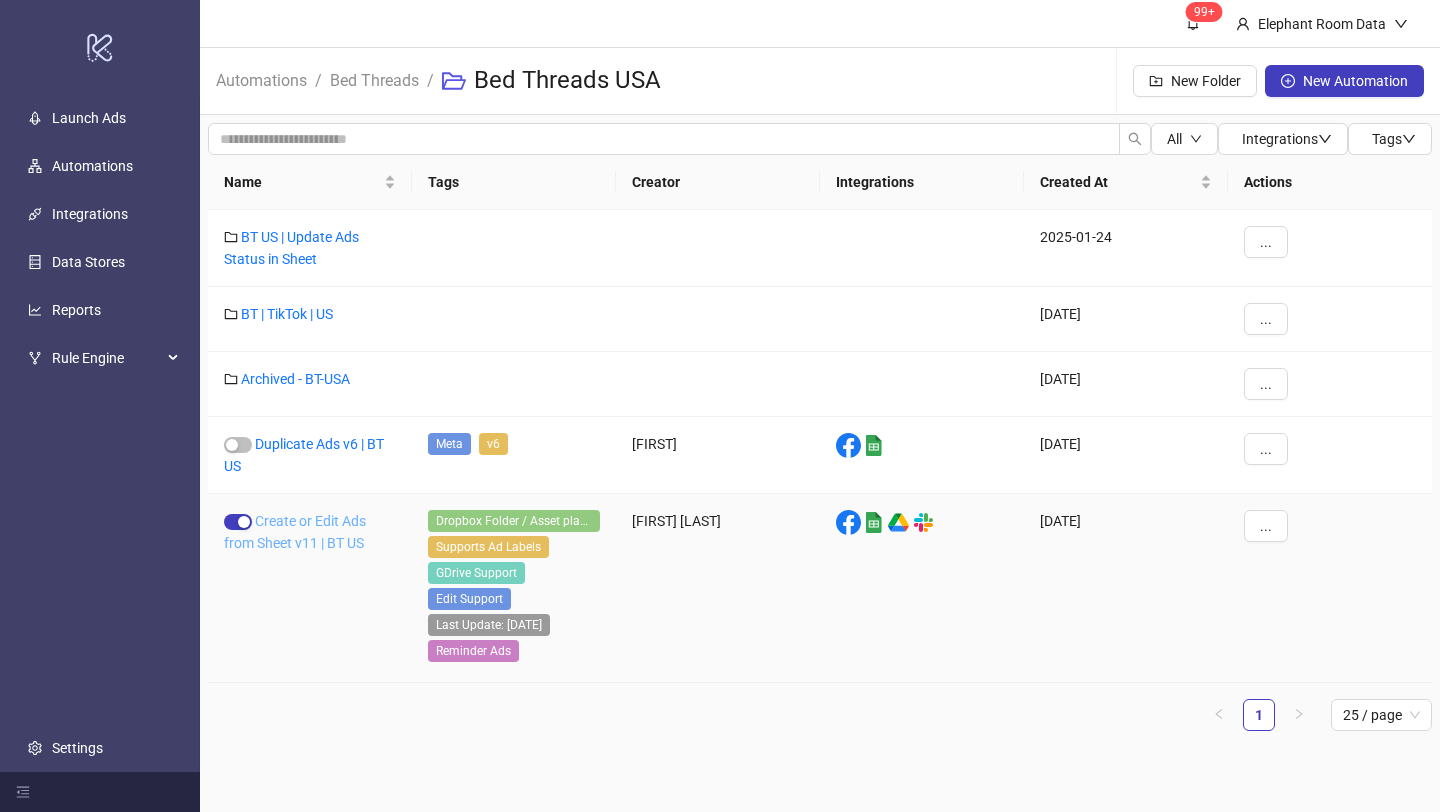 click on "Create or Edit Ads from Sheet v11 | BT US" at bounding box center (295, 532) 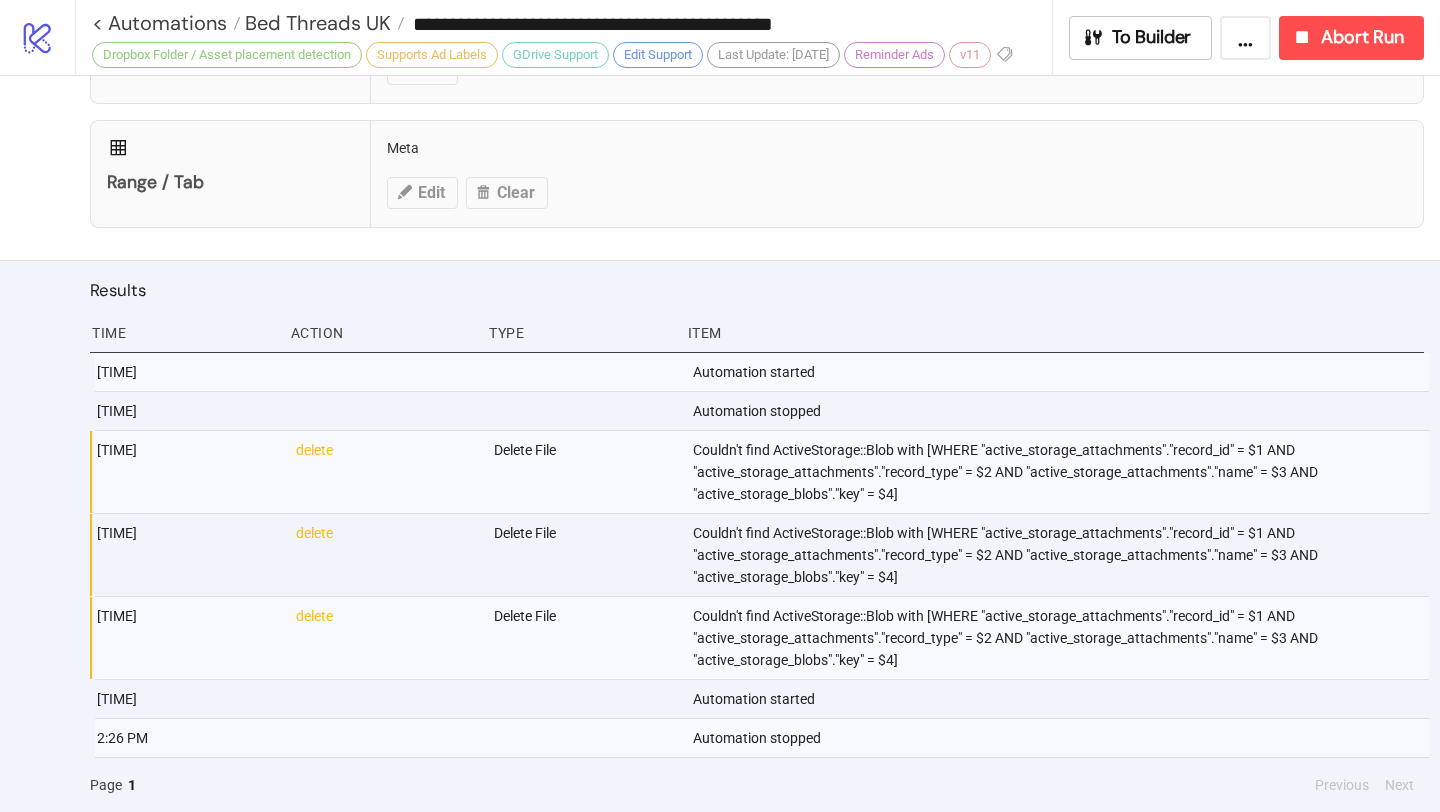 type on "**********" 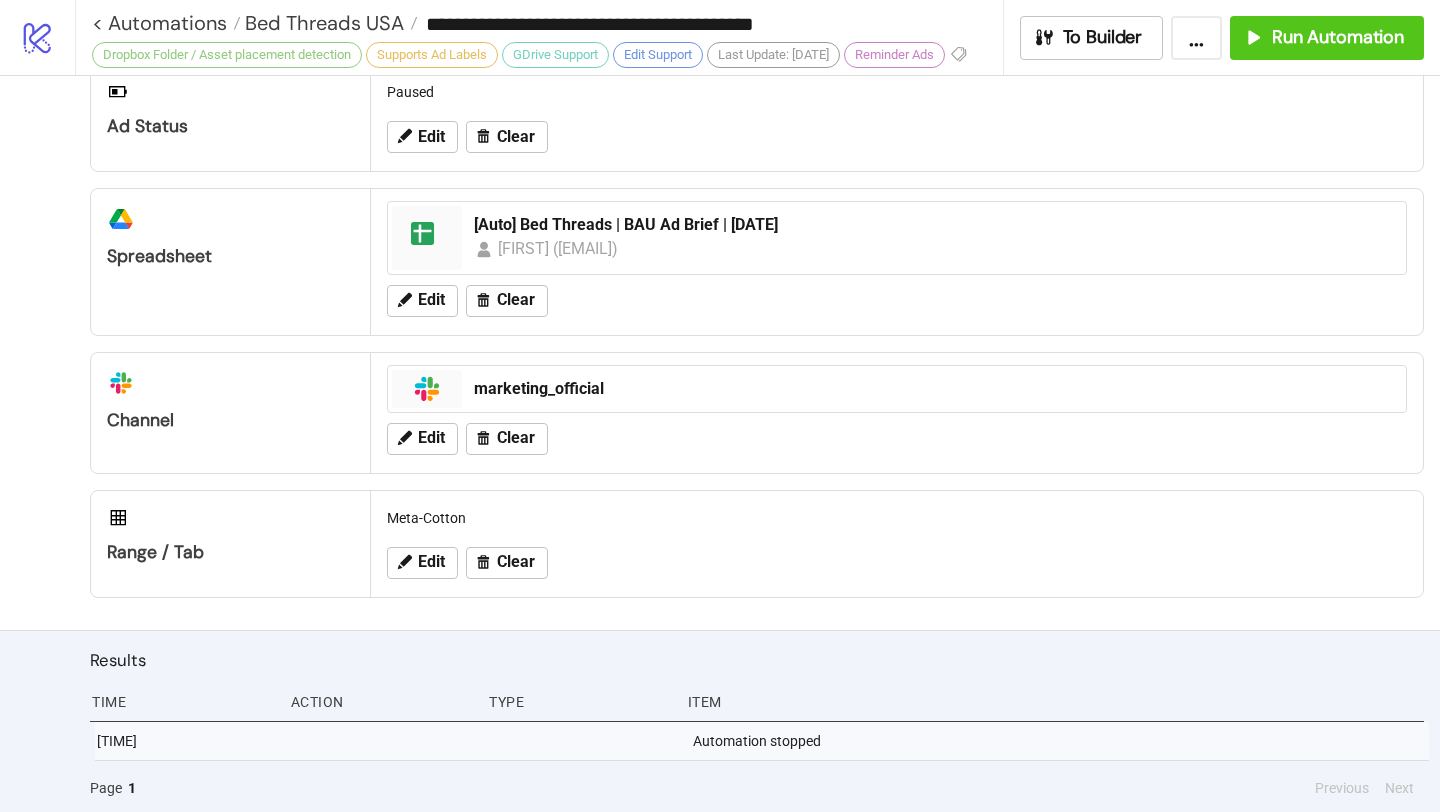 scroll, scrollTop: 883, scrollLeft: 0, axis: vertical 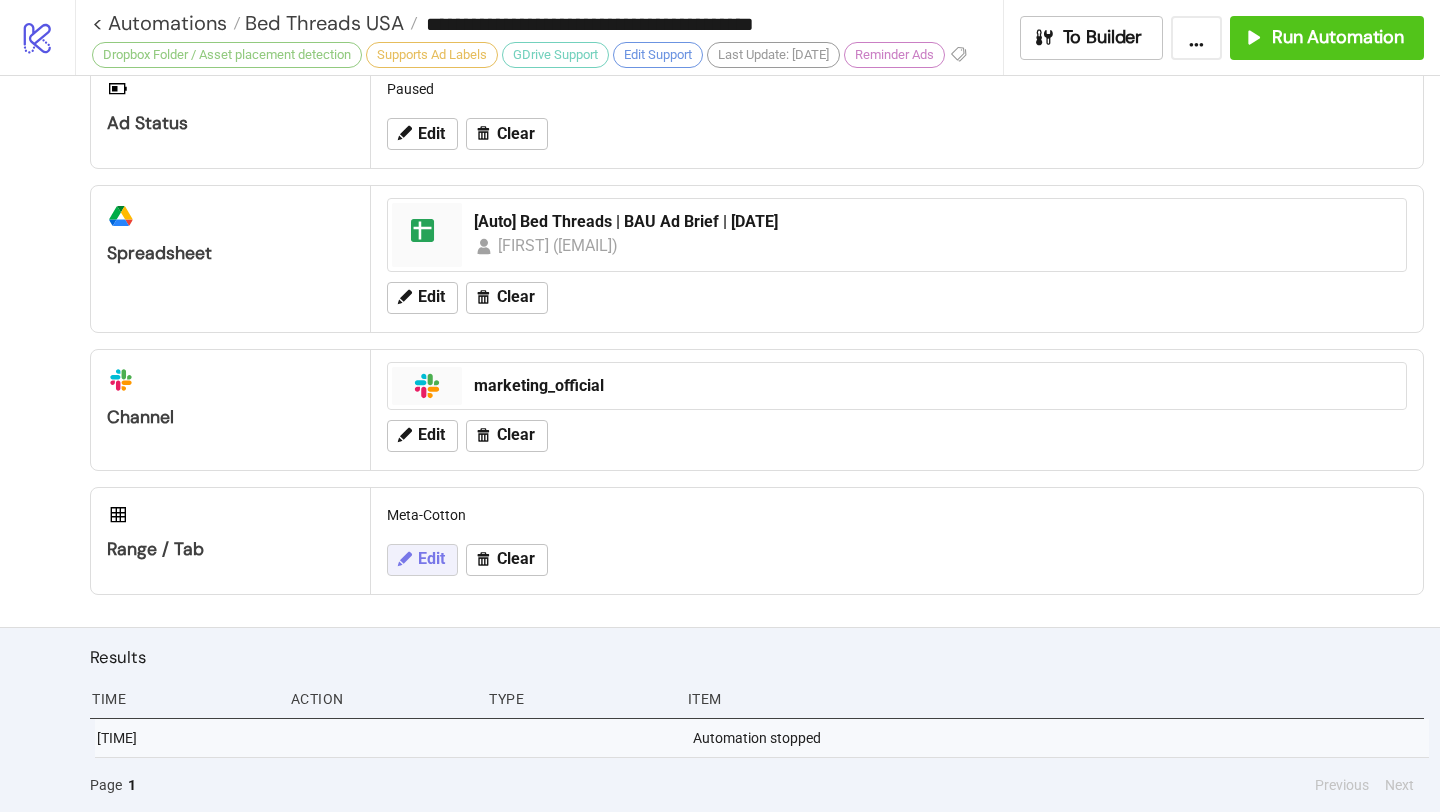 click on "Edit" at bounding box center (422, 560) 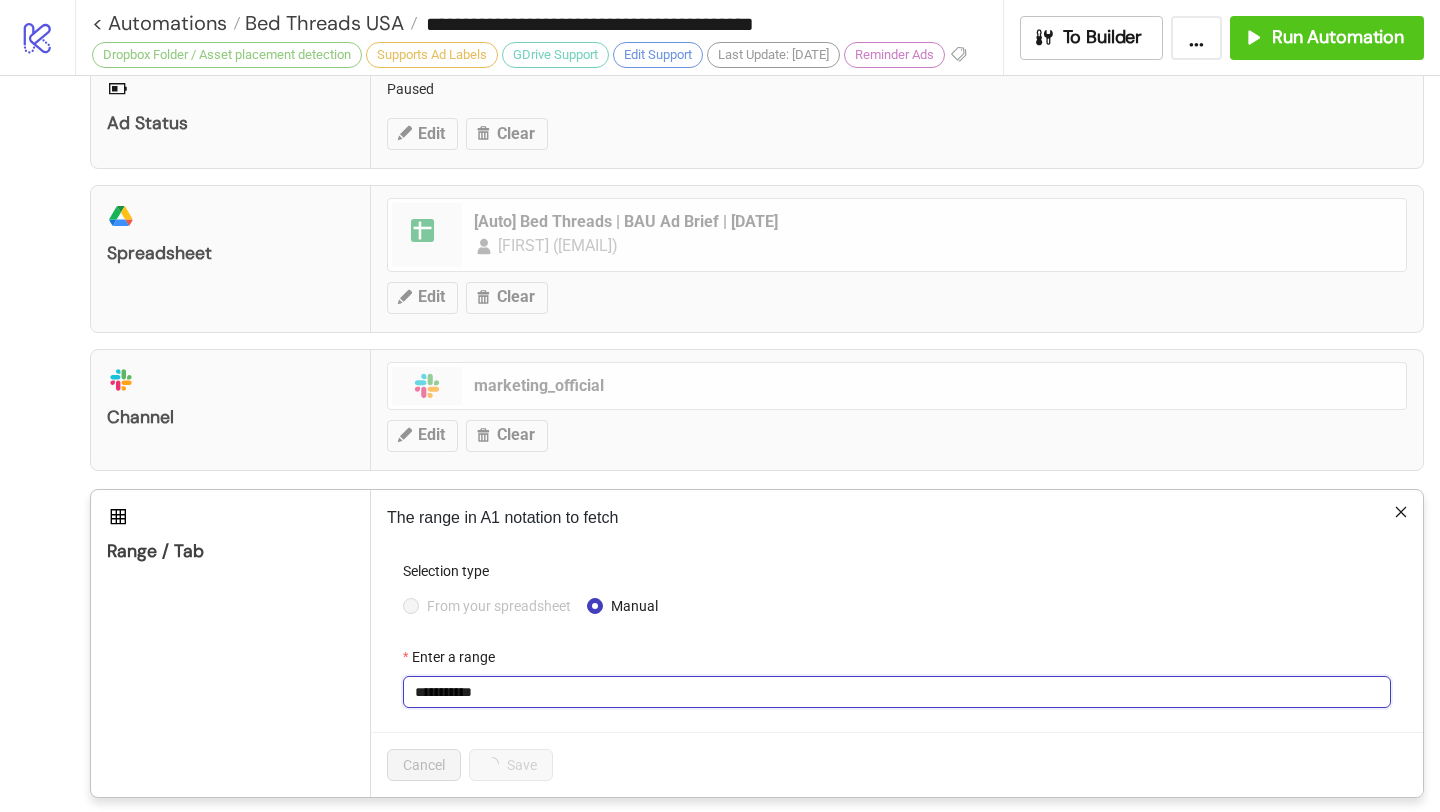 drag, startPoint x: 449, startPoint y: 695, endPoint x: 571, endPoint y: 694, distance: 122.0041 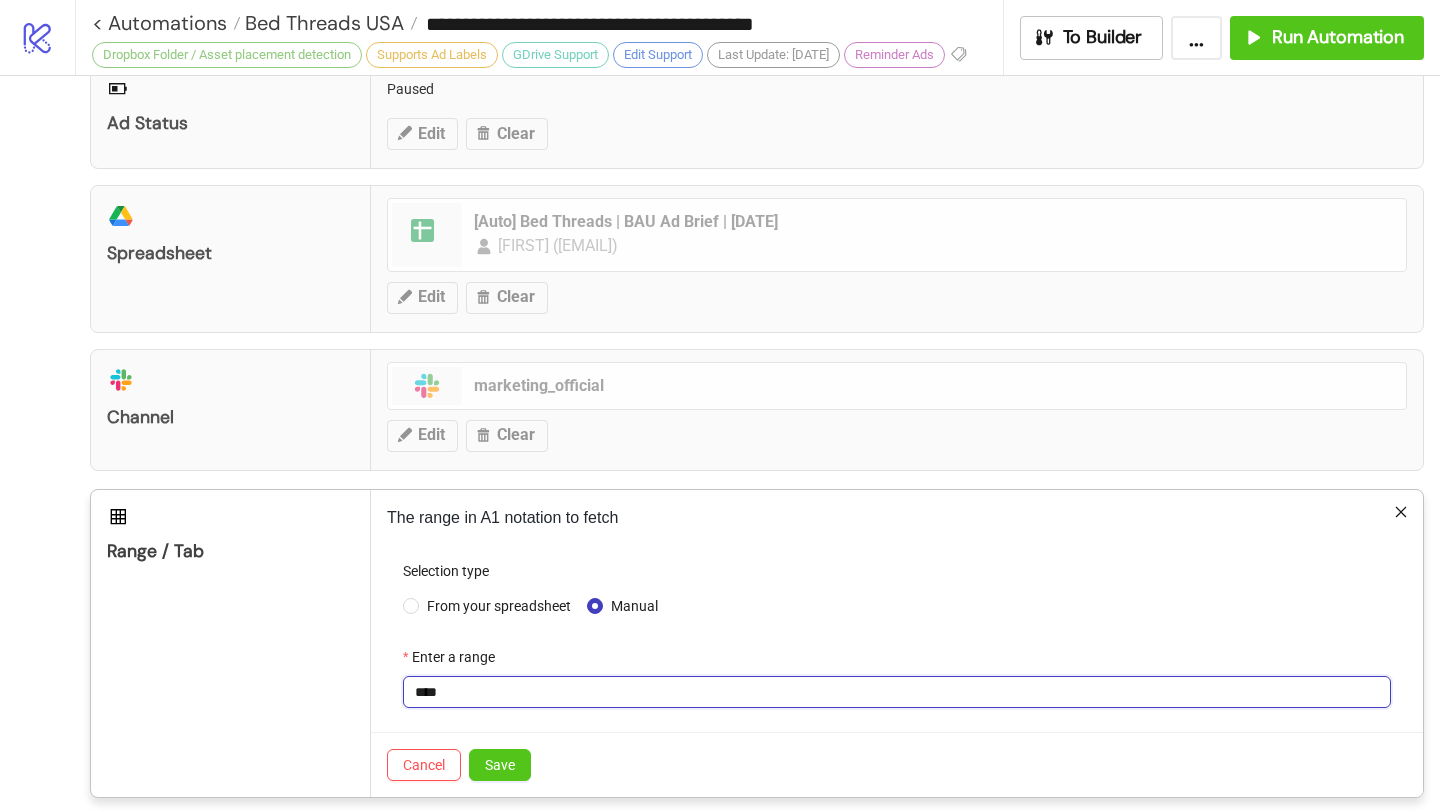type on "****" 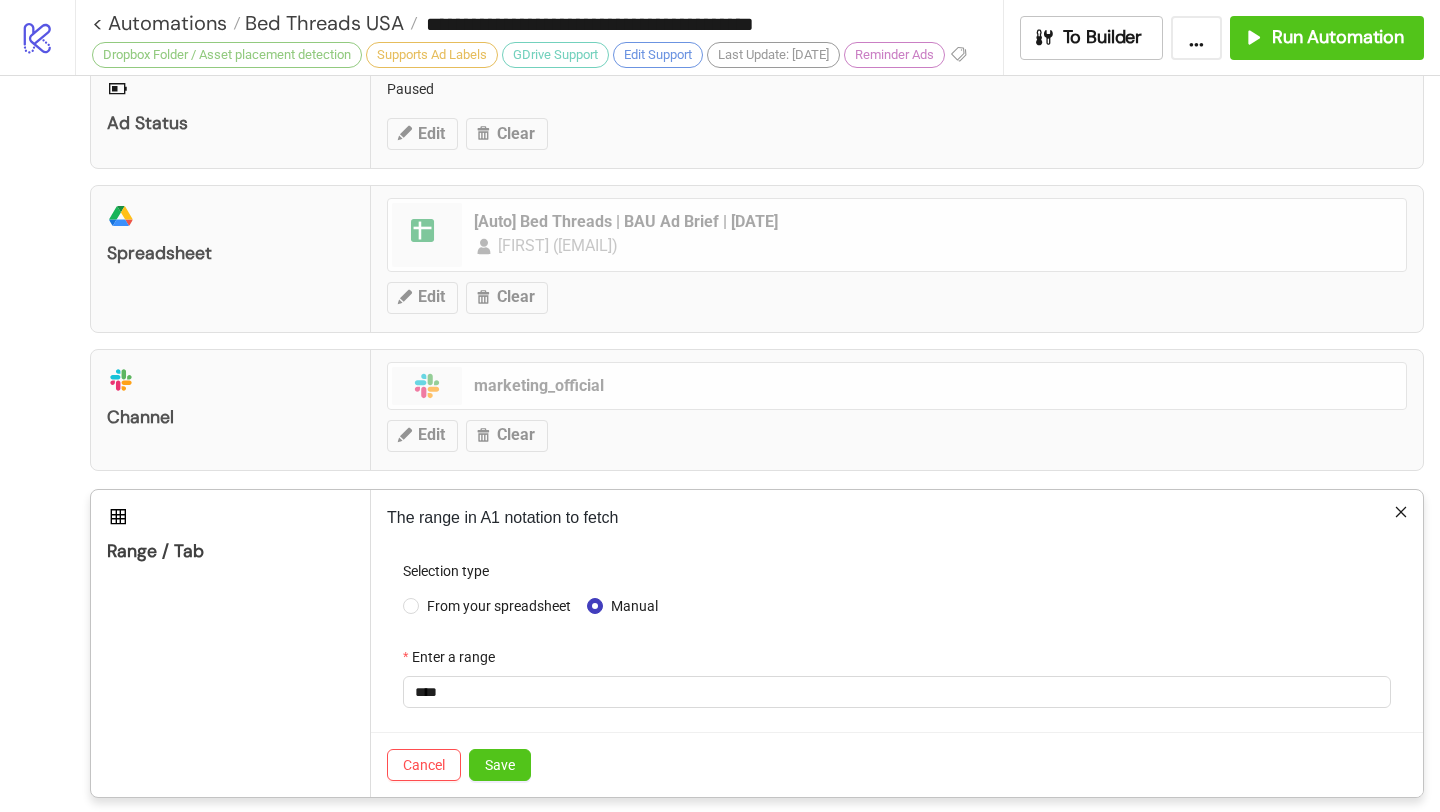 click on "Save" at bounding box center [500, 765] 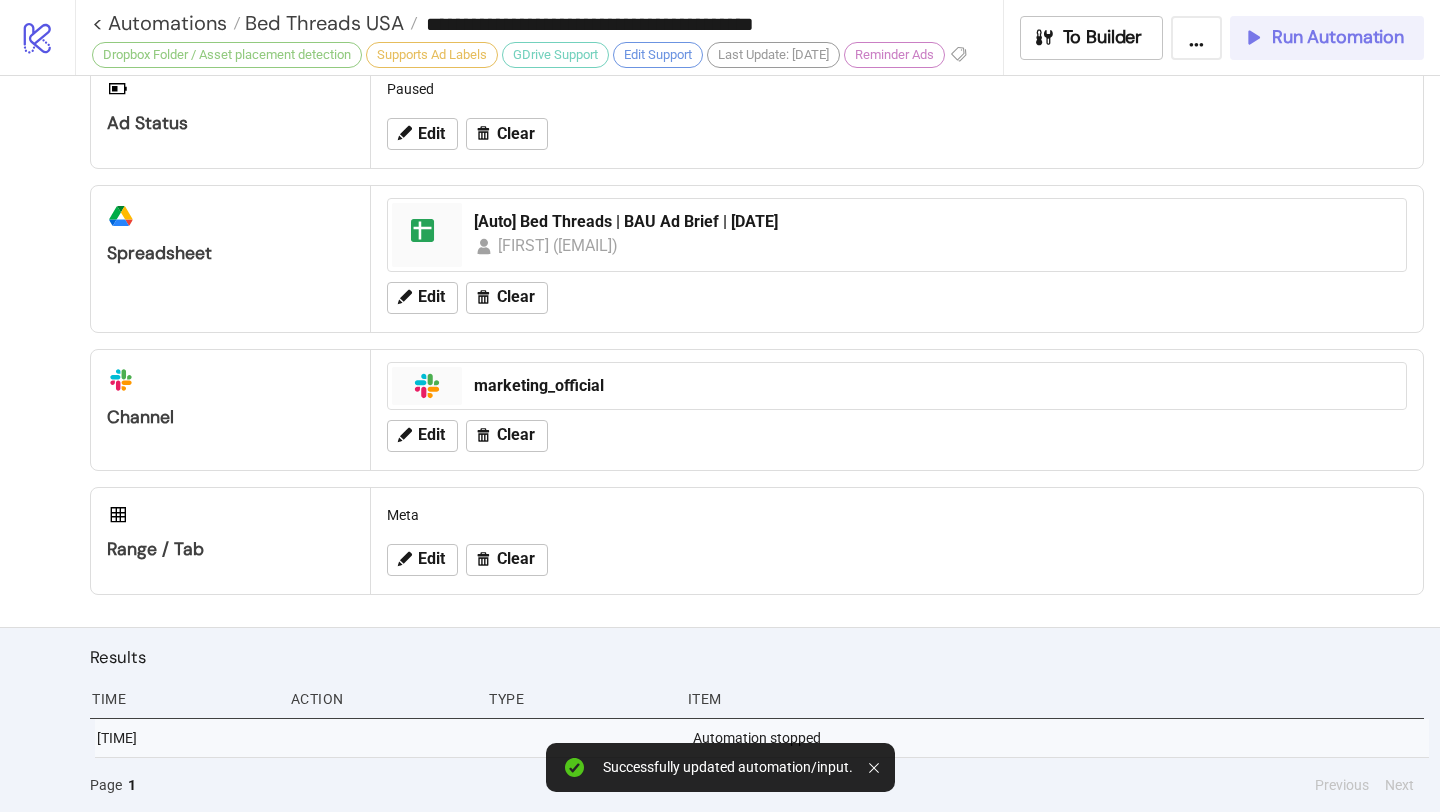 click on "Run Automation" at bounding box center (1338, 37) 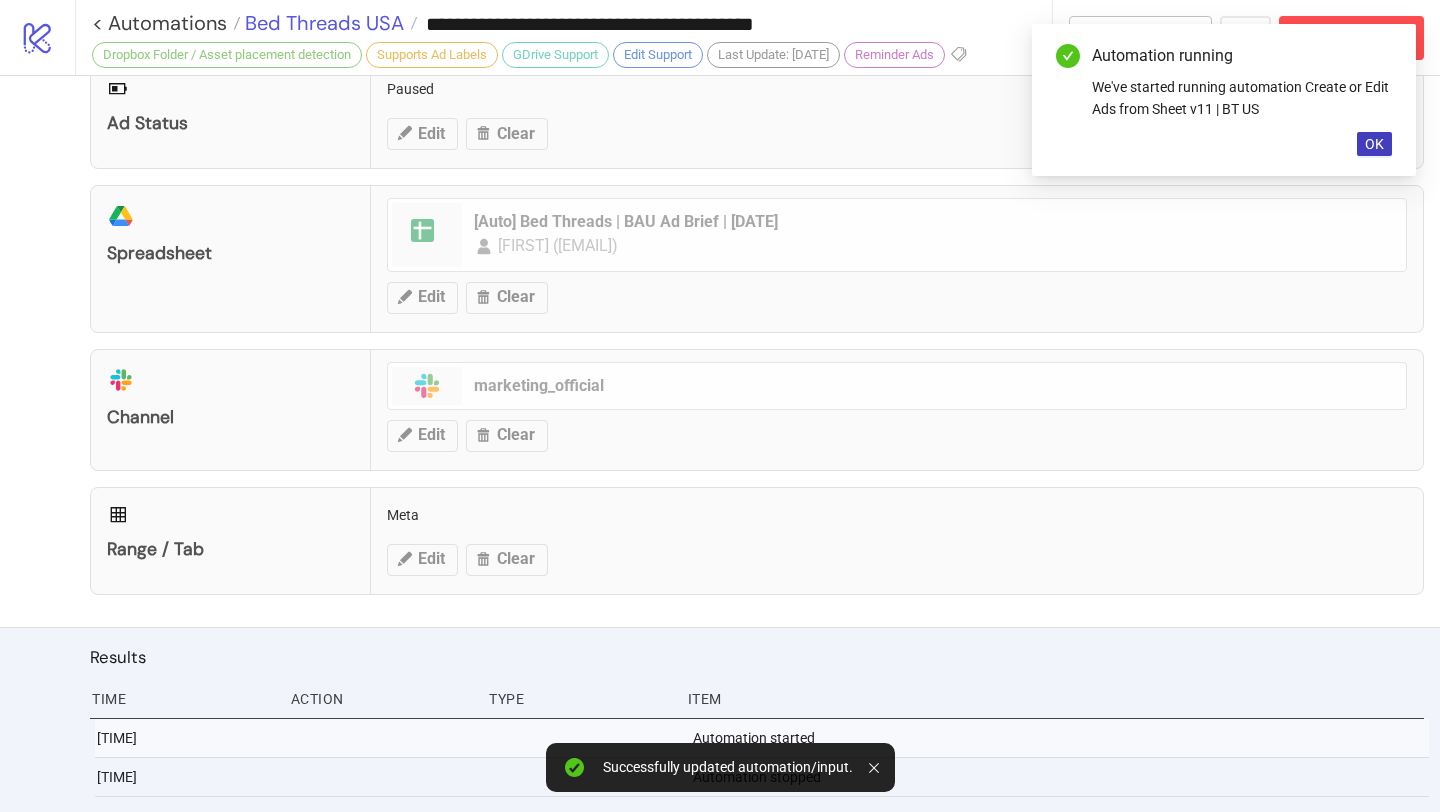 click on "Bed Threads USA" at bounding box center (322, 23) 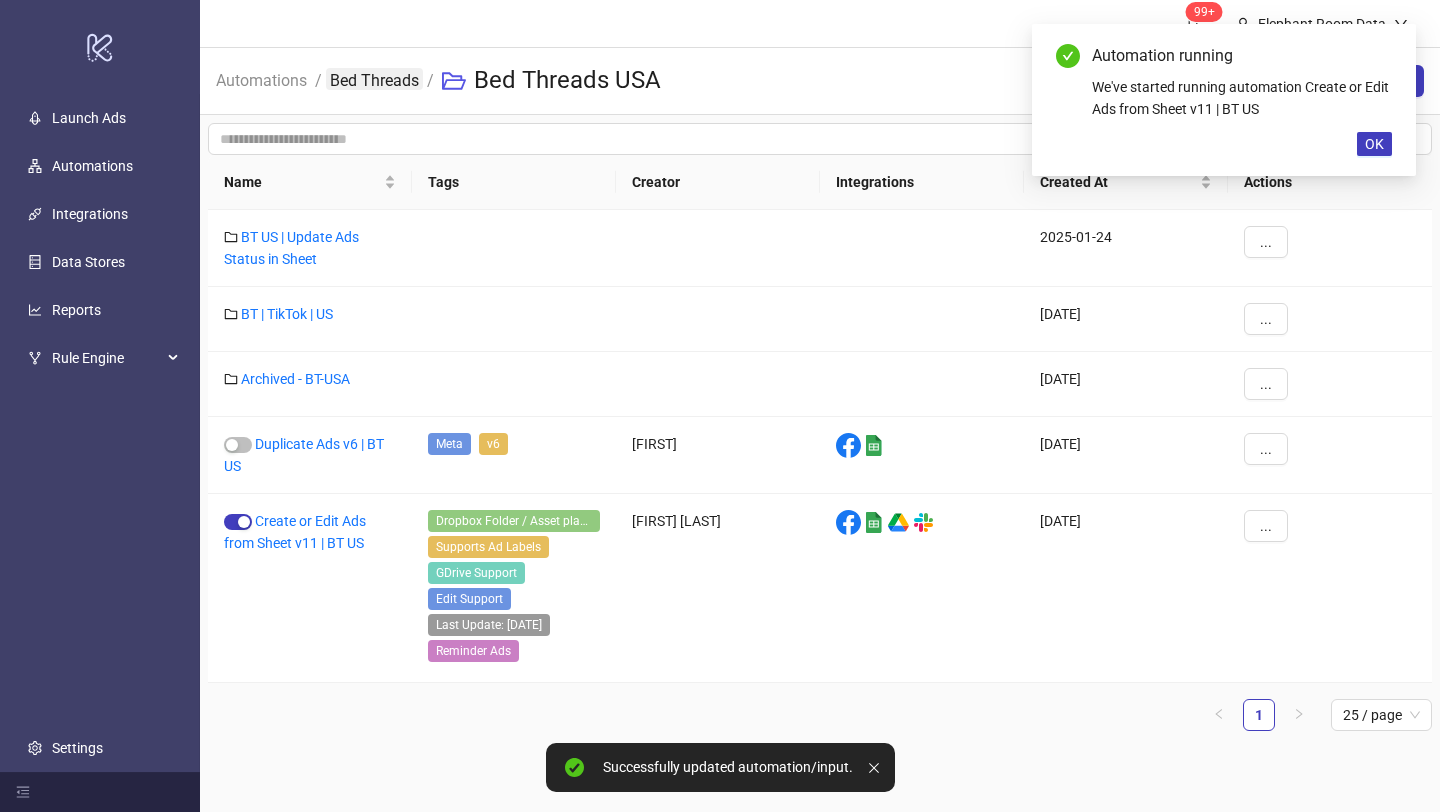 click on "Bed Threads" at bounding box center (374, 79) 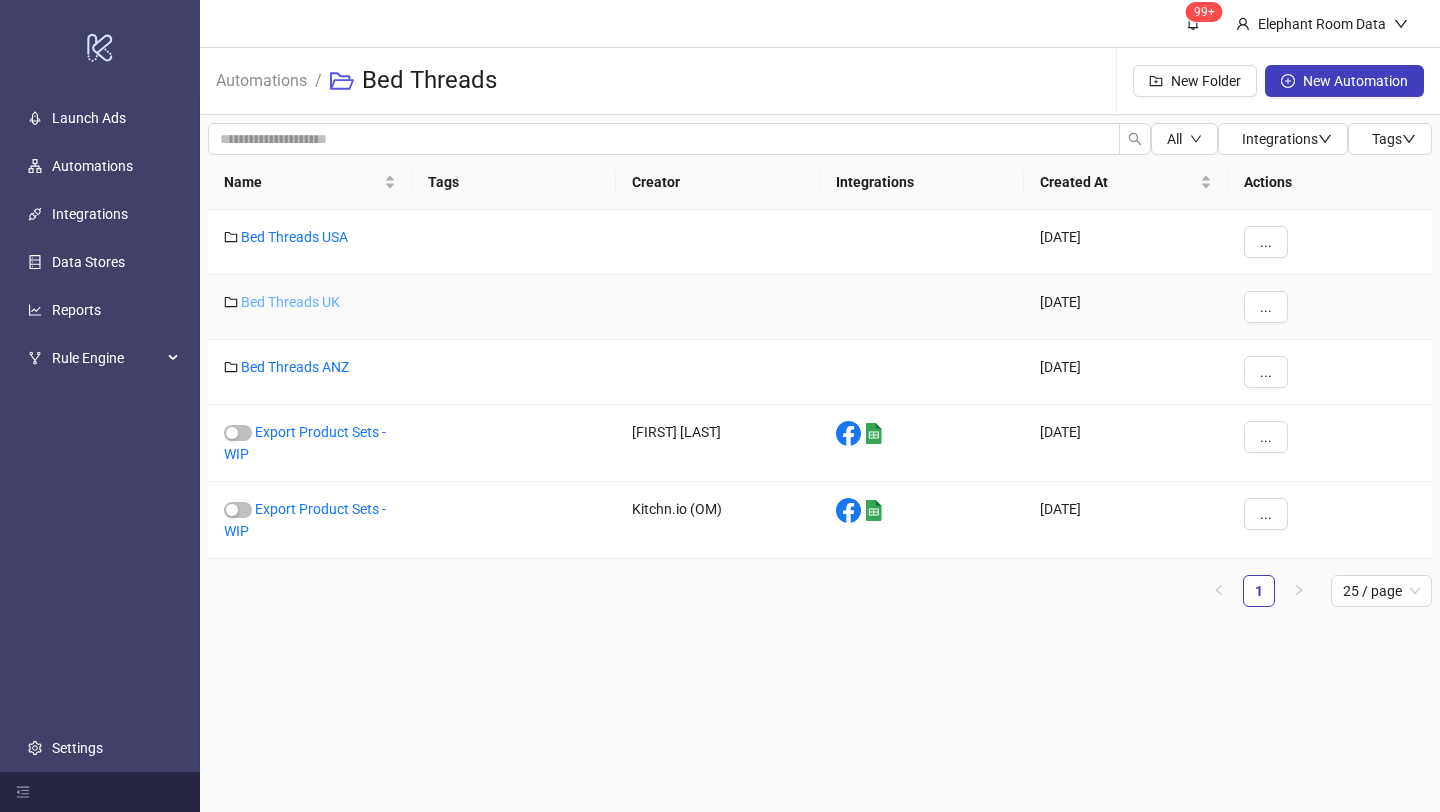 click on "Bed Threads UK" at bounding box center (290, 302) 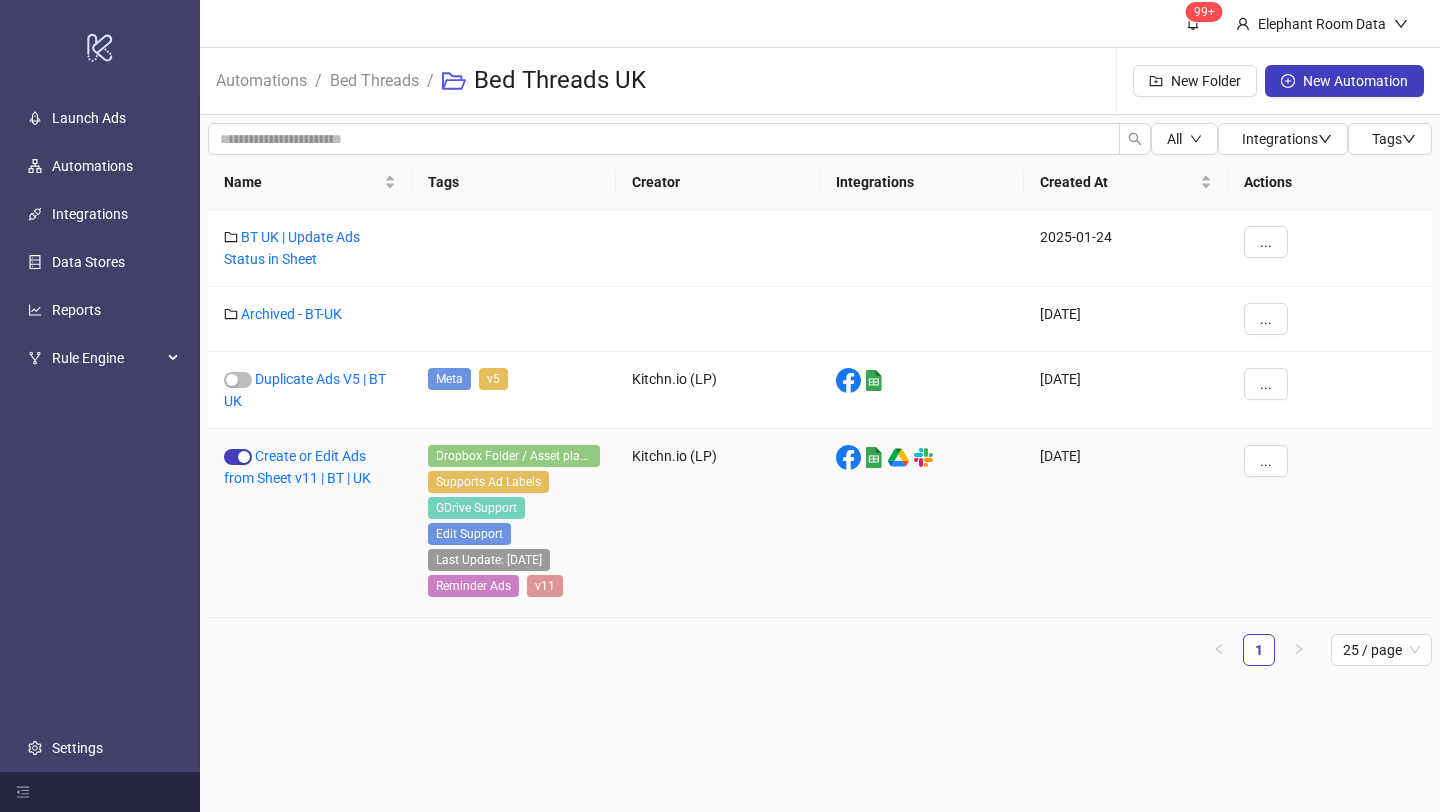 click on "Create or Edit Ads from Sheet v11  |  BT | UK" at bounding box center (310, 523) 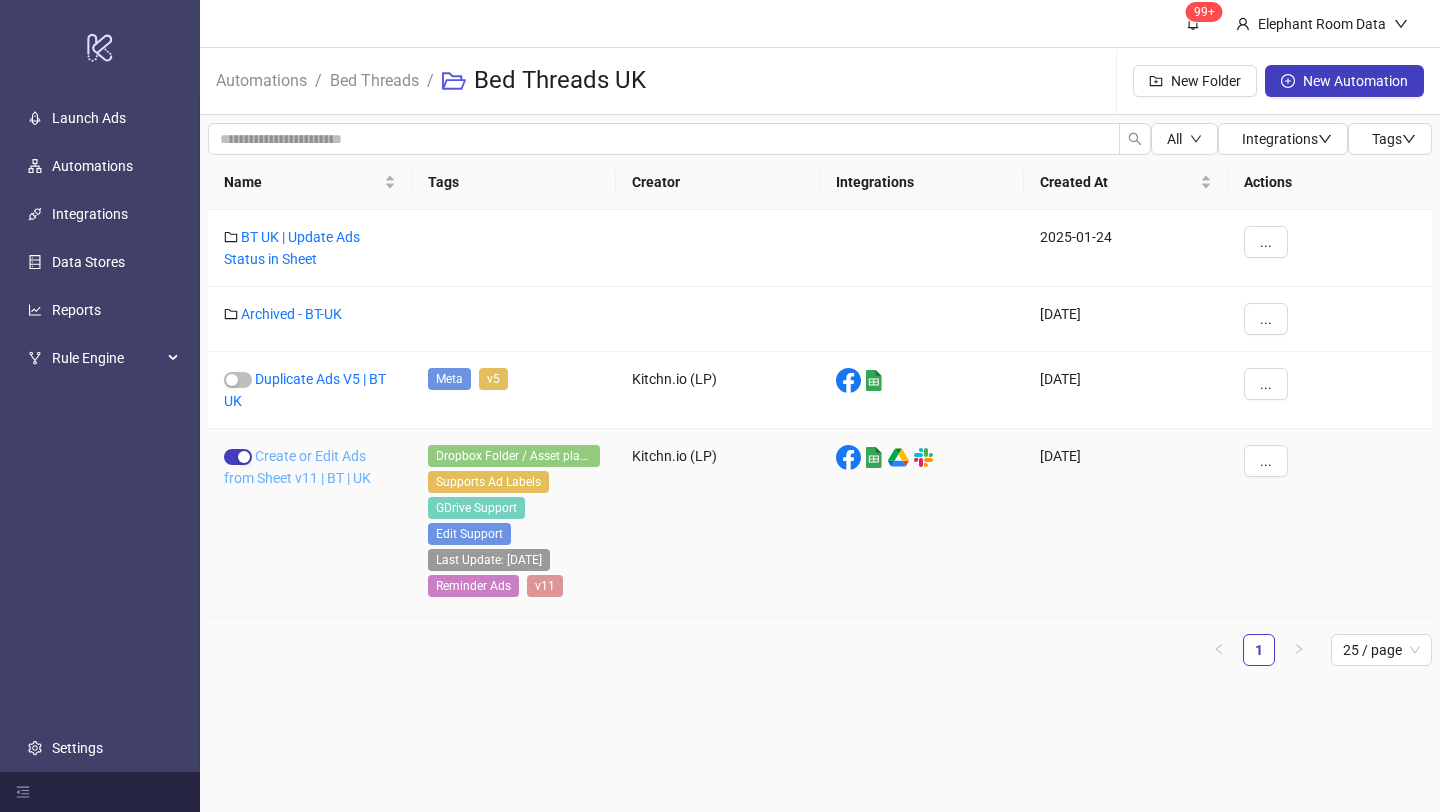 click on "Create or Edit Ads from Sheet v11  |  BT | UK" at bounding box center [297, 467] 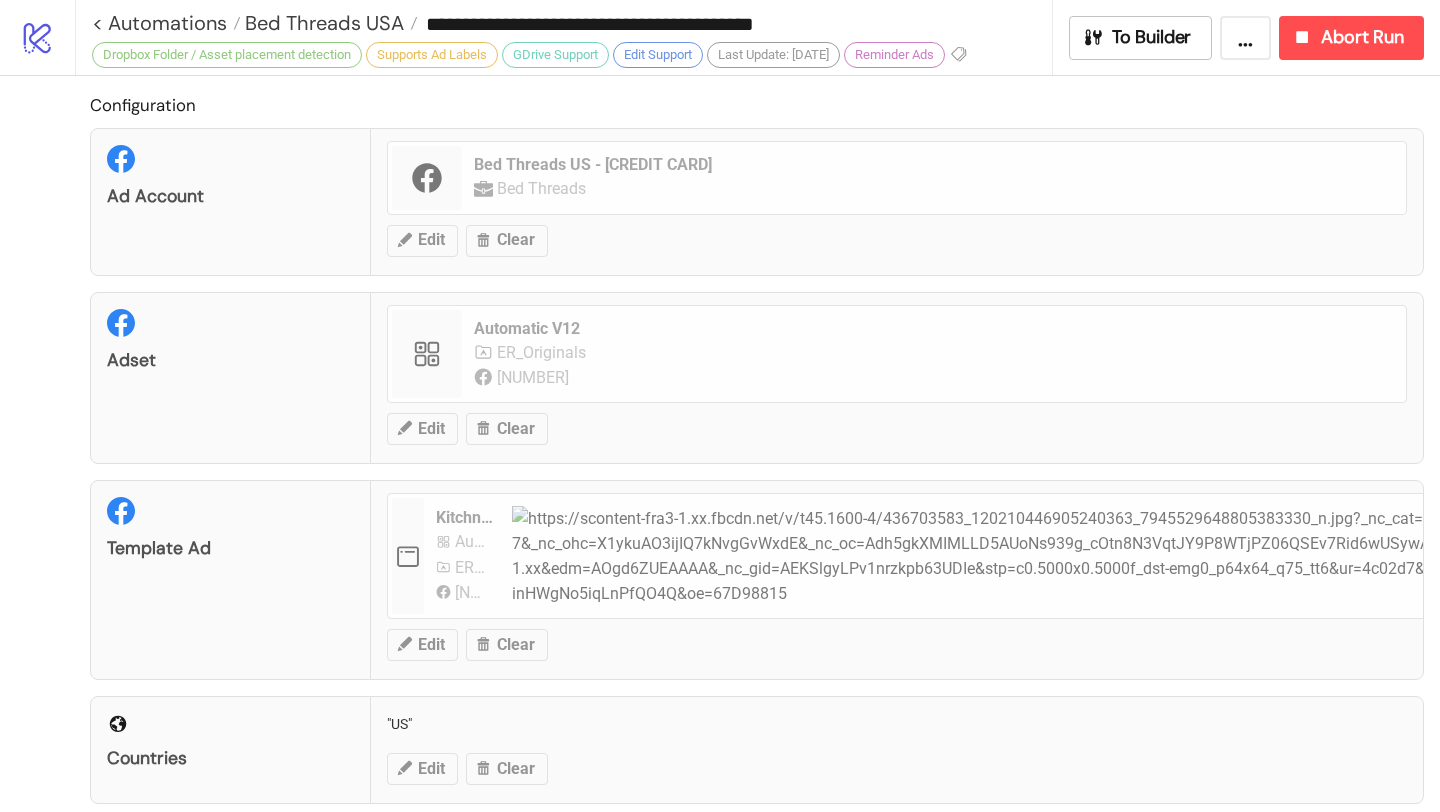 type on "**********" 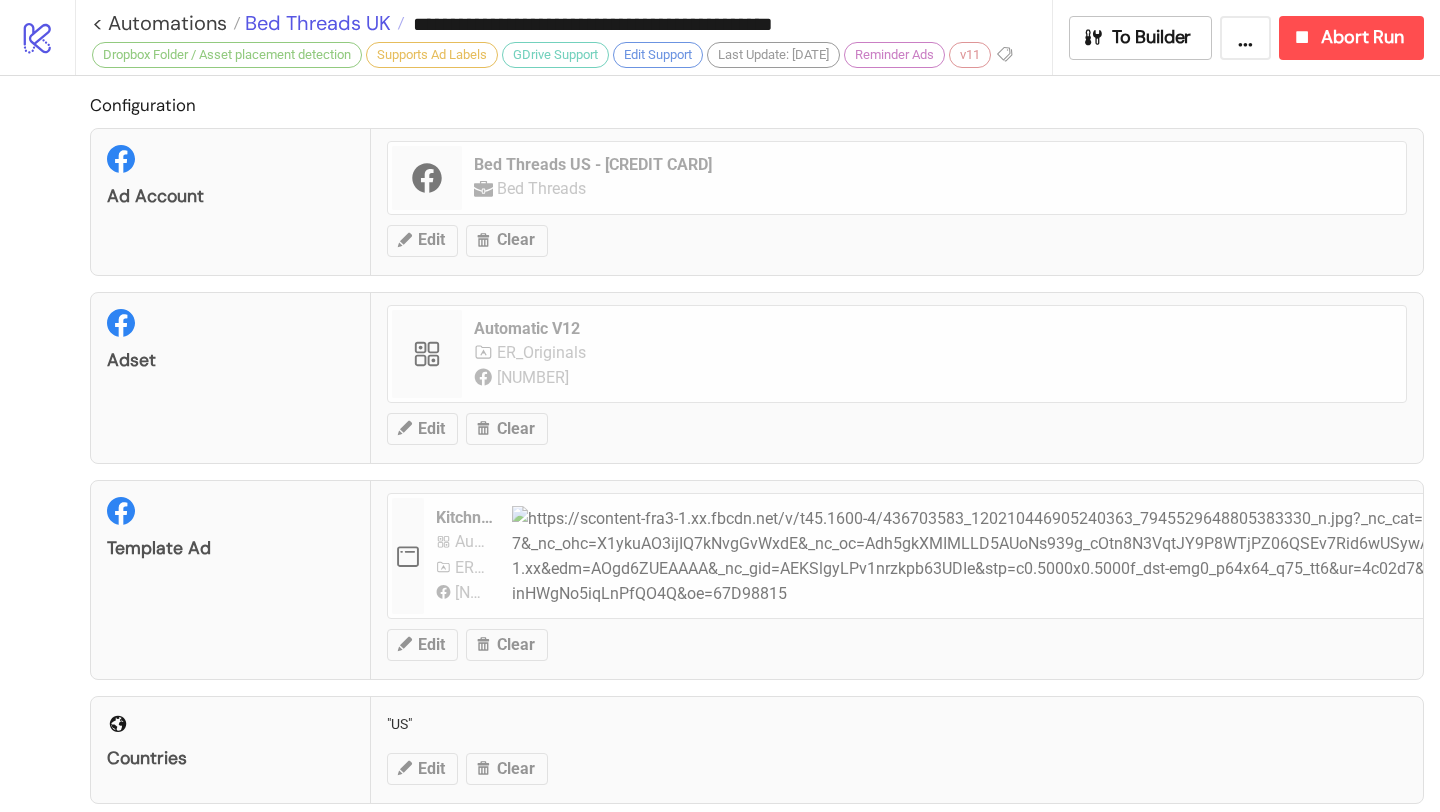 click on "Bed Threads UK" at bounding box center [315, 23] 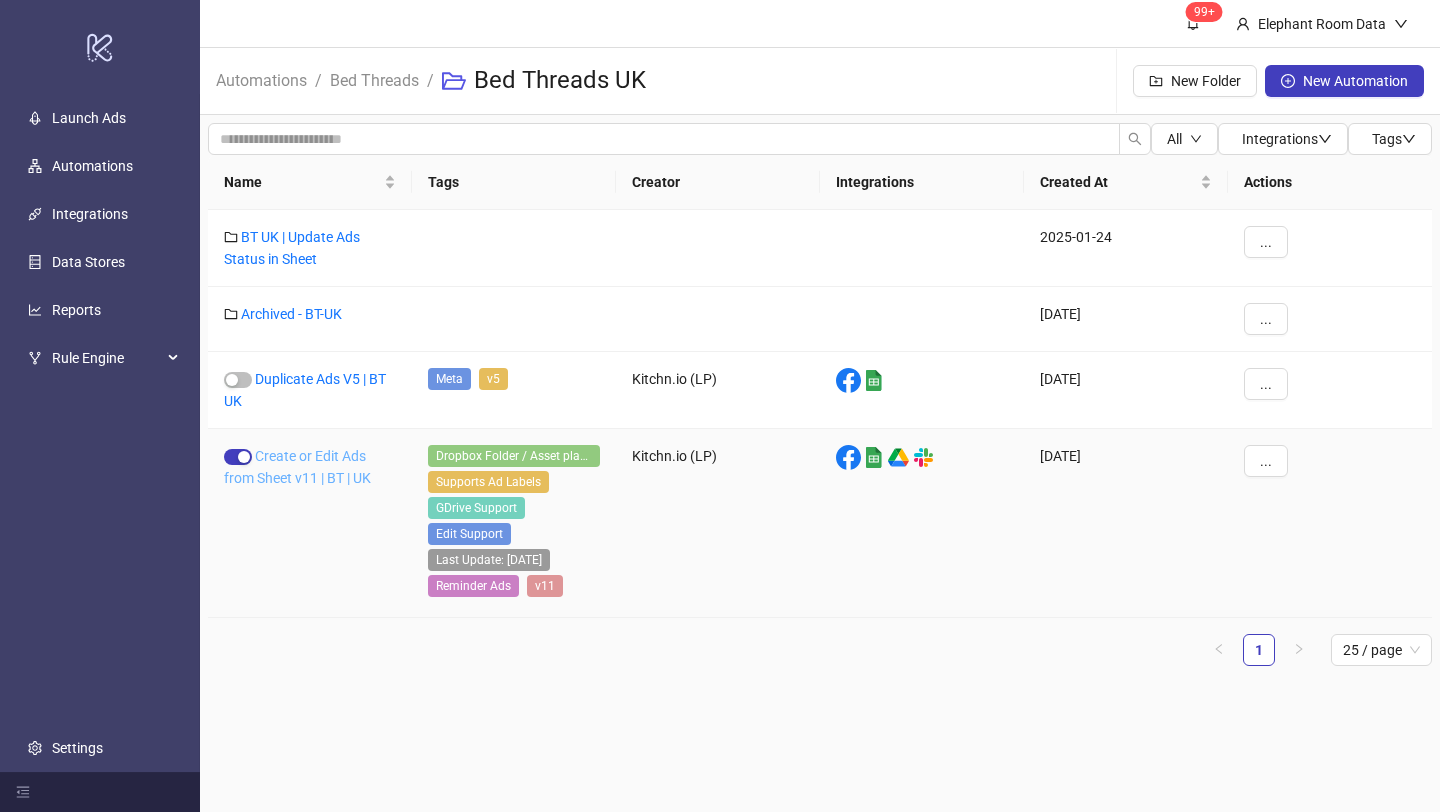 click on "Create or Edit Ads from Sheet v11  |  BT | UK" at bounding box center [297, 467] 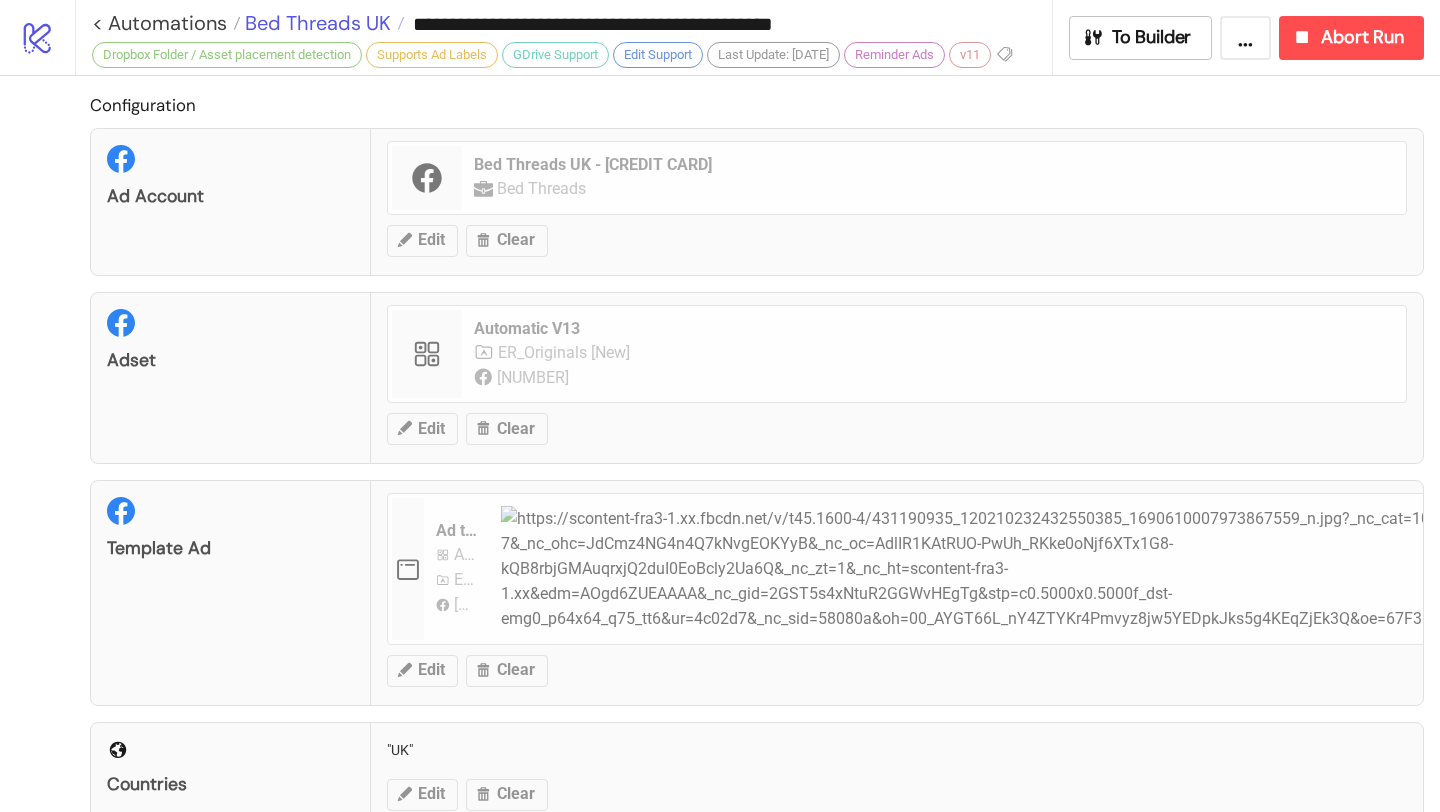 click on "Bed Threads UK" at bounding box center [315, 23] 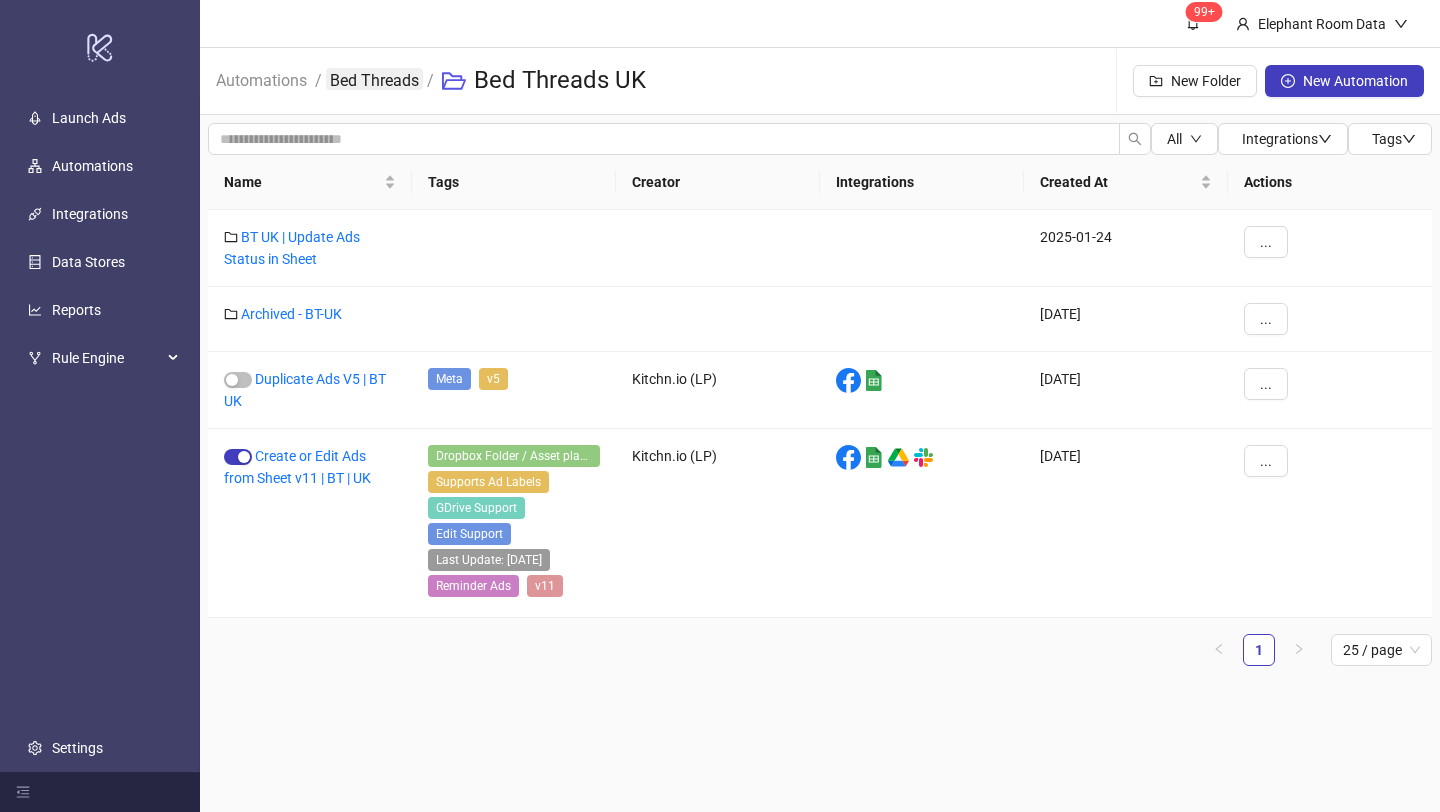 click on "Bed Threads" at bounding box center [374, 79] 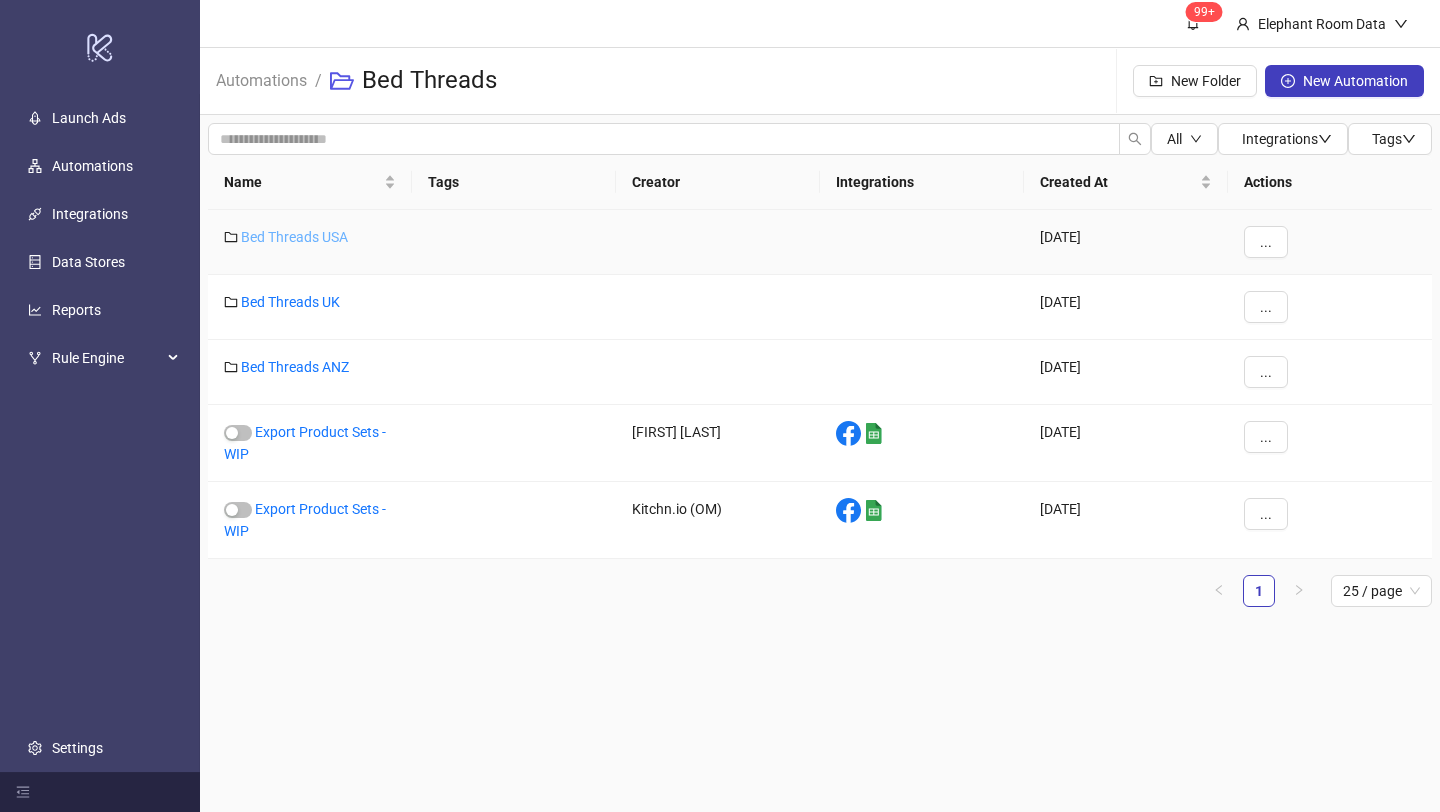 click on "Bed Threads USA" at bounding box center [294, 237] 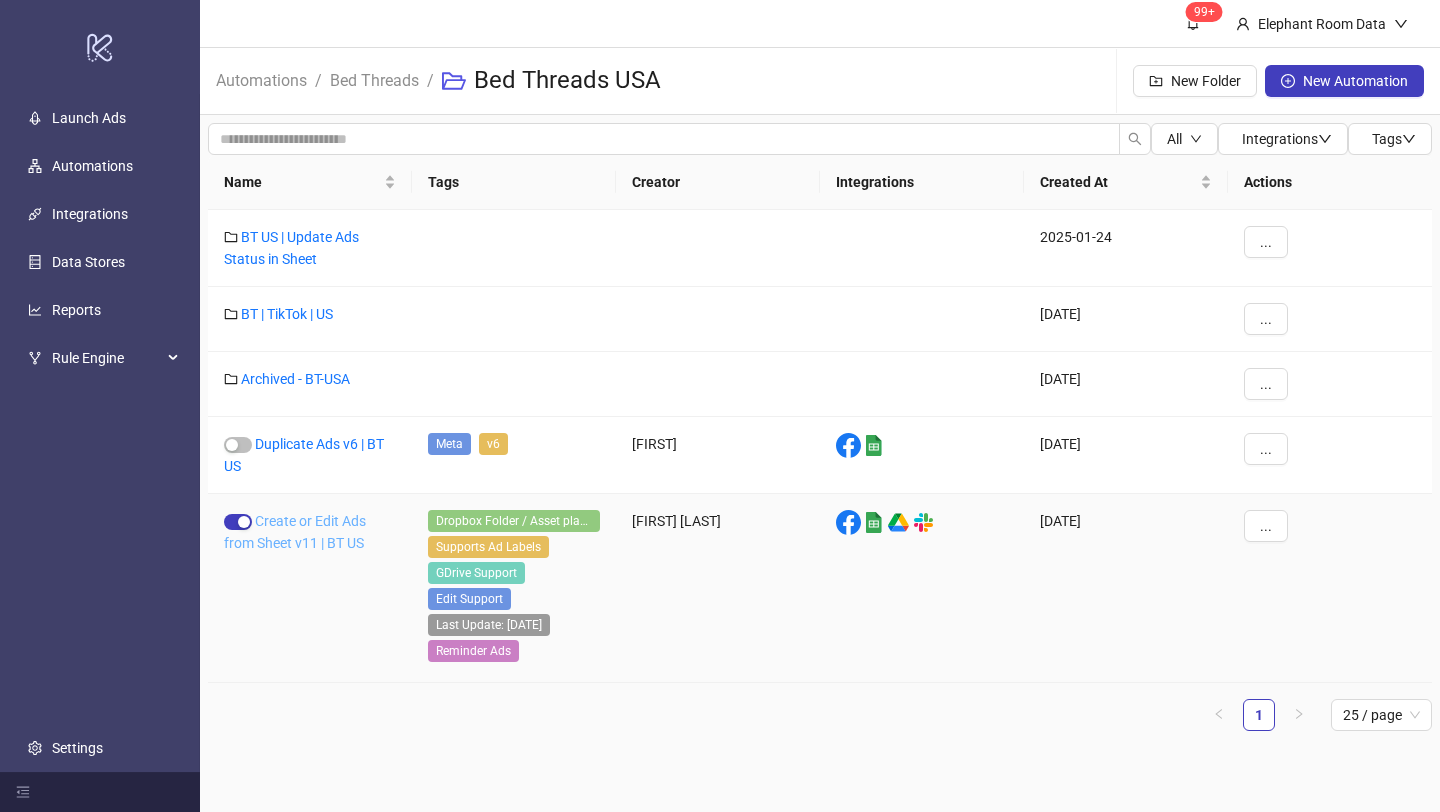 click on "Create or Edit Ads from Sheet v11 | BT US" at bounding box center (295, 532) 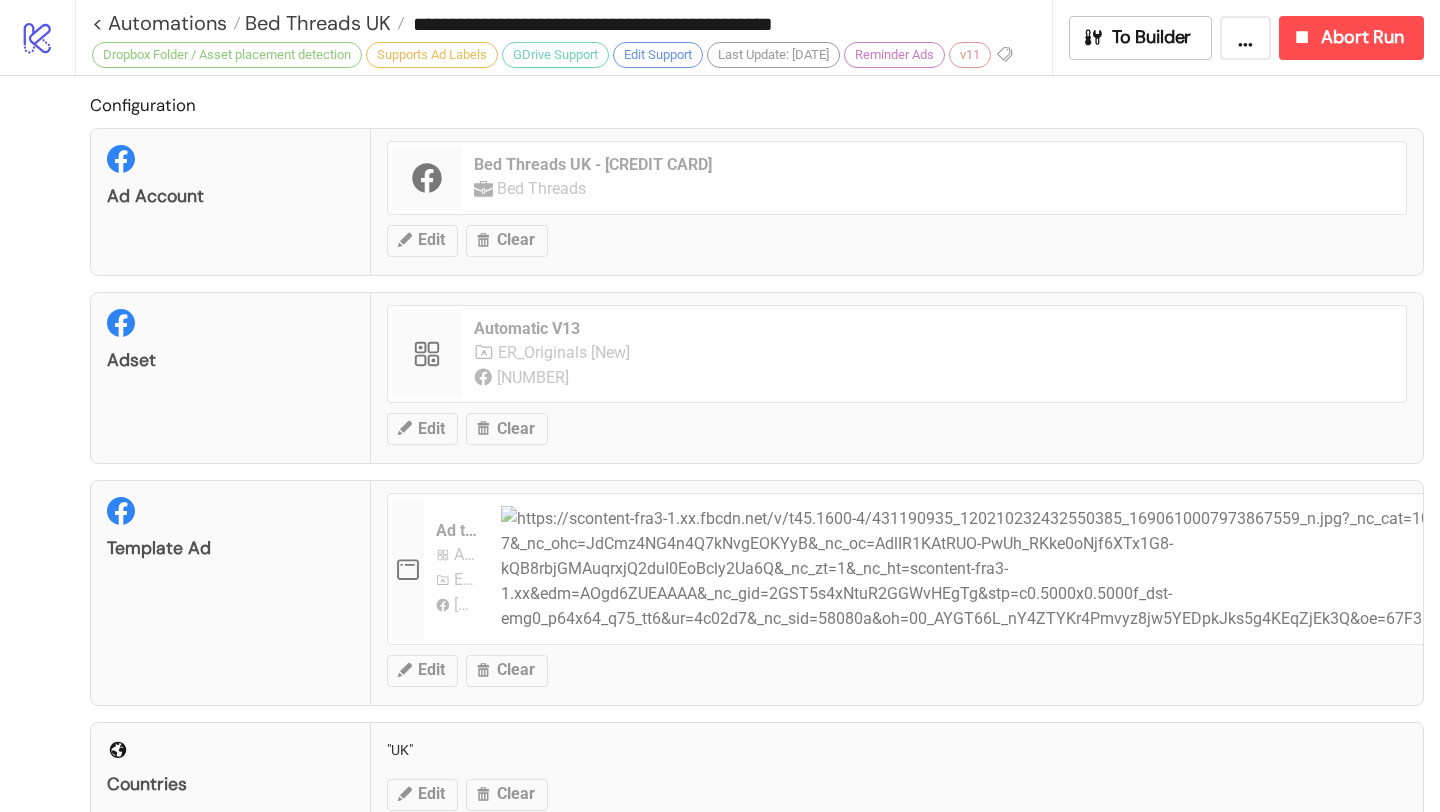 type on "**********" 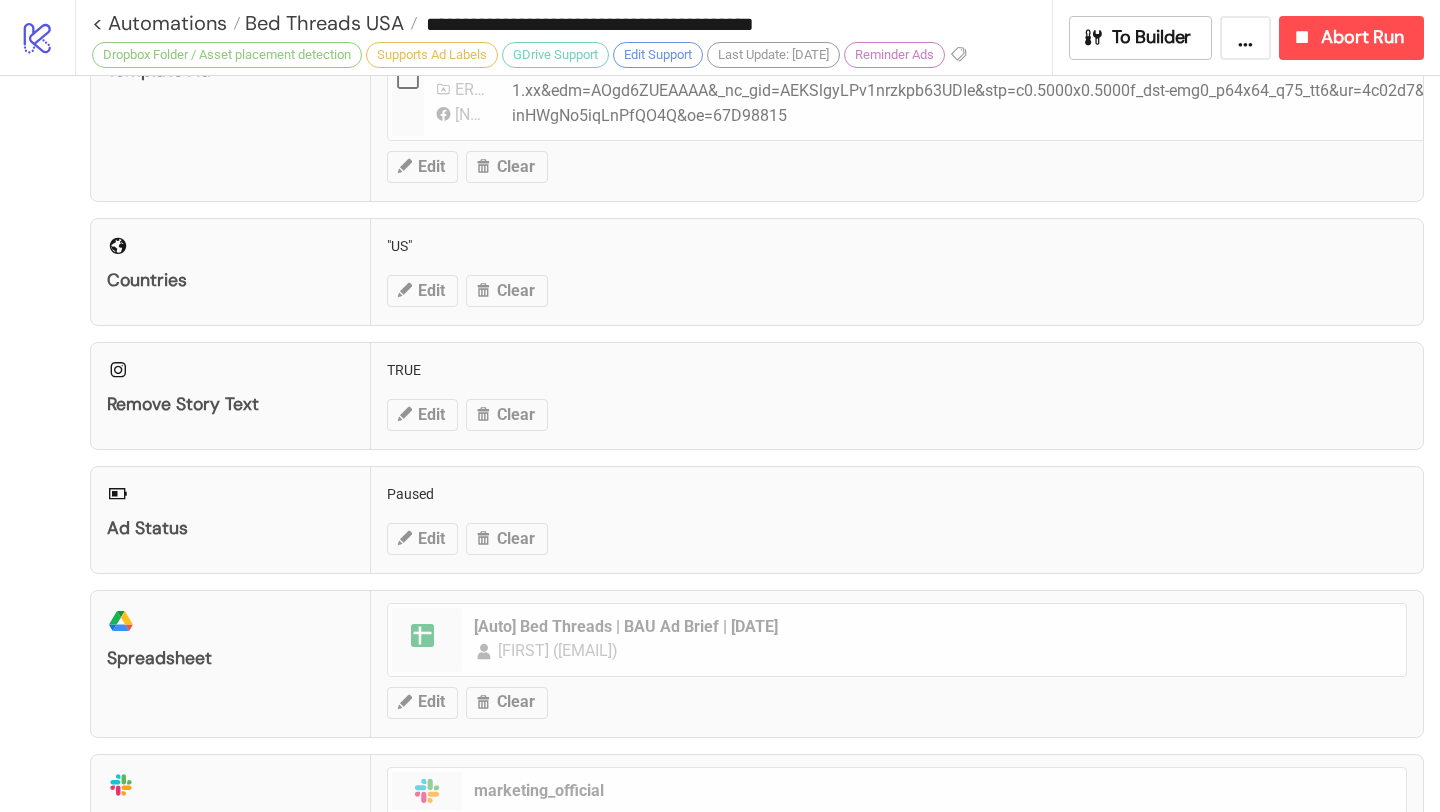 scroll, scrollTop: 0, scrollLeft: 0, axis: both 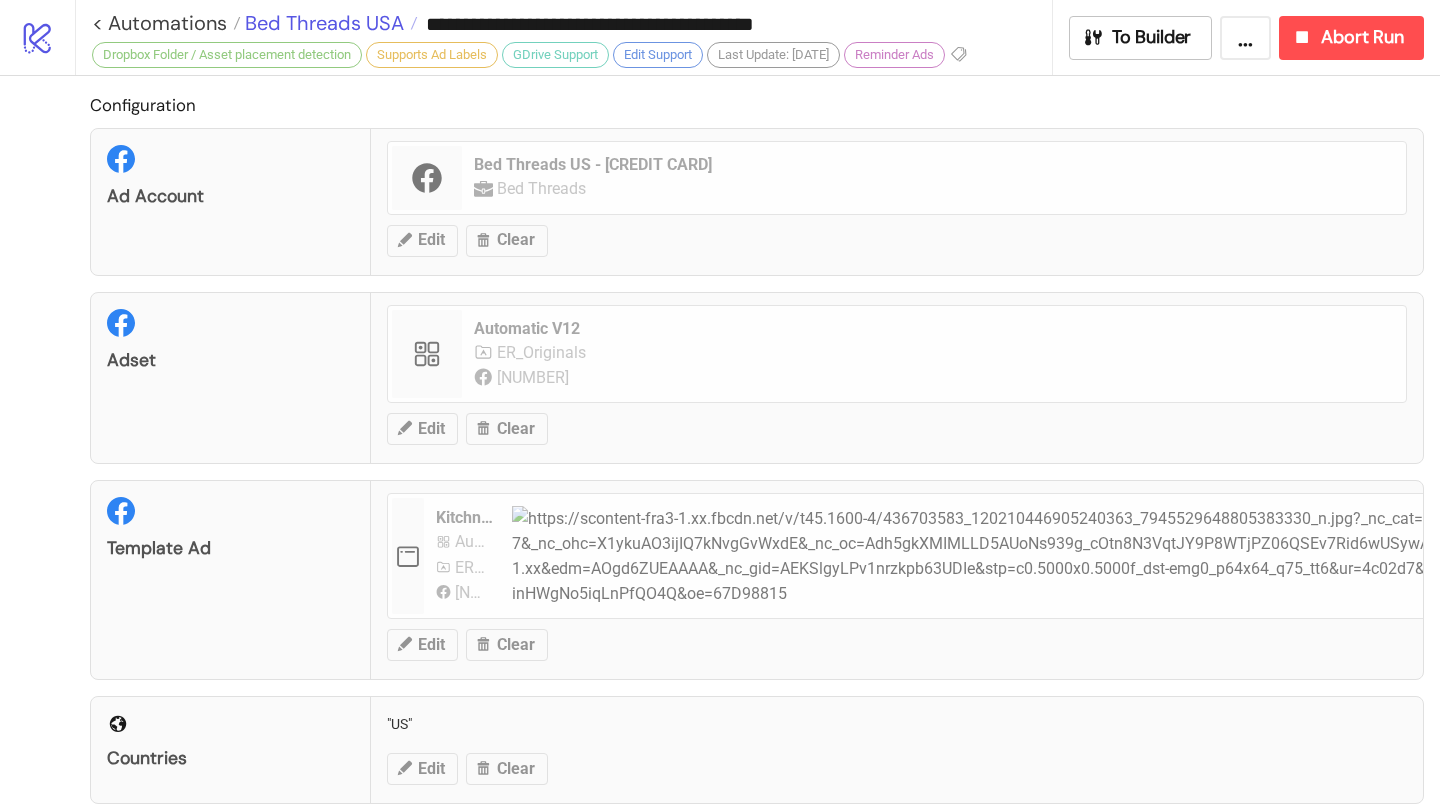 click on "Bed Threads USA" at bounding box center (322, 23) 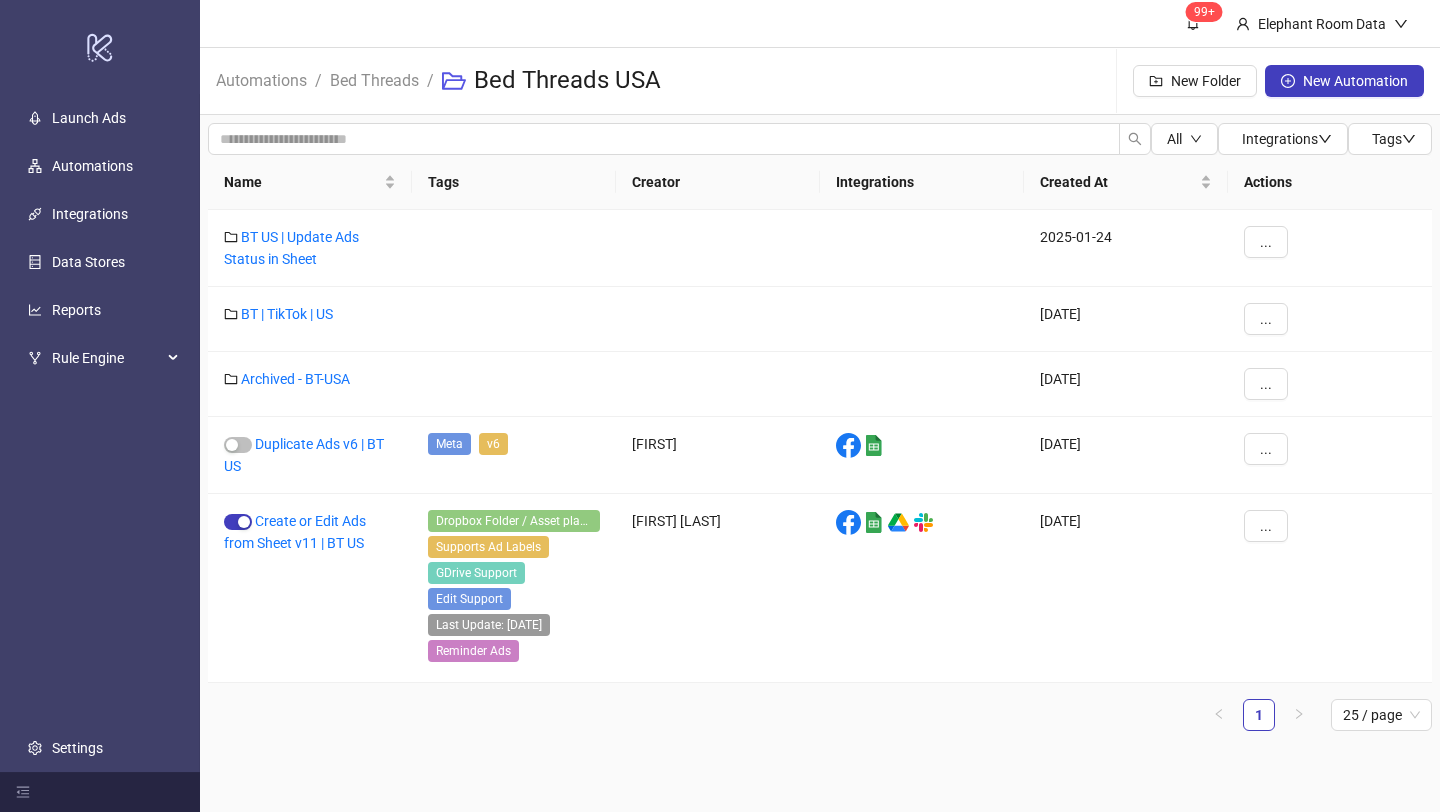 click on "Bed Threads" at bounding box center [374, 81] 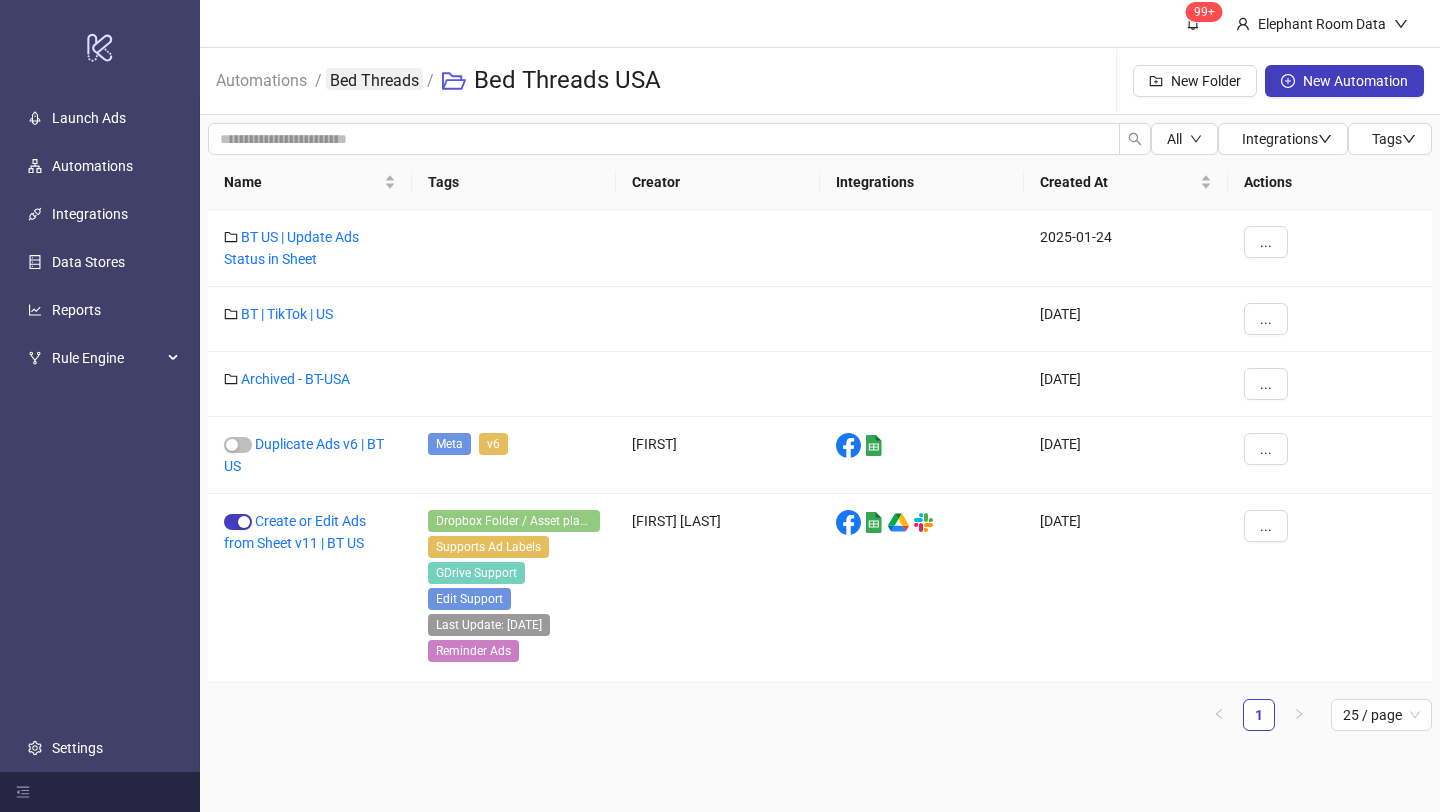 click on "Bed Threads" at bounding box center [374, 79] 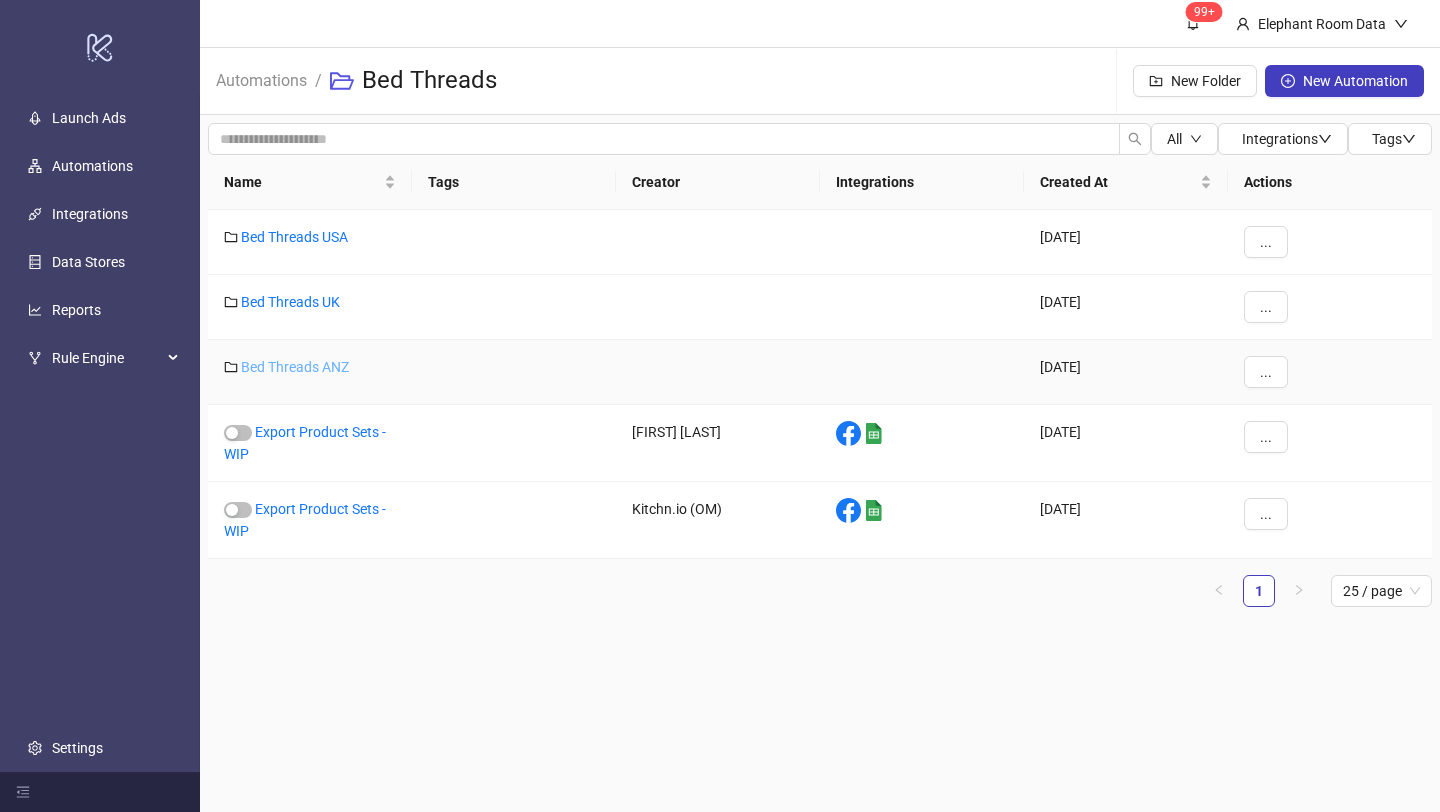 click on "Bed Threads ANZ" at bounding box center (295, 367) 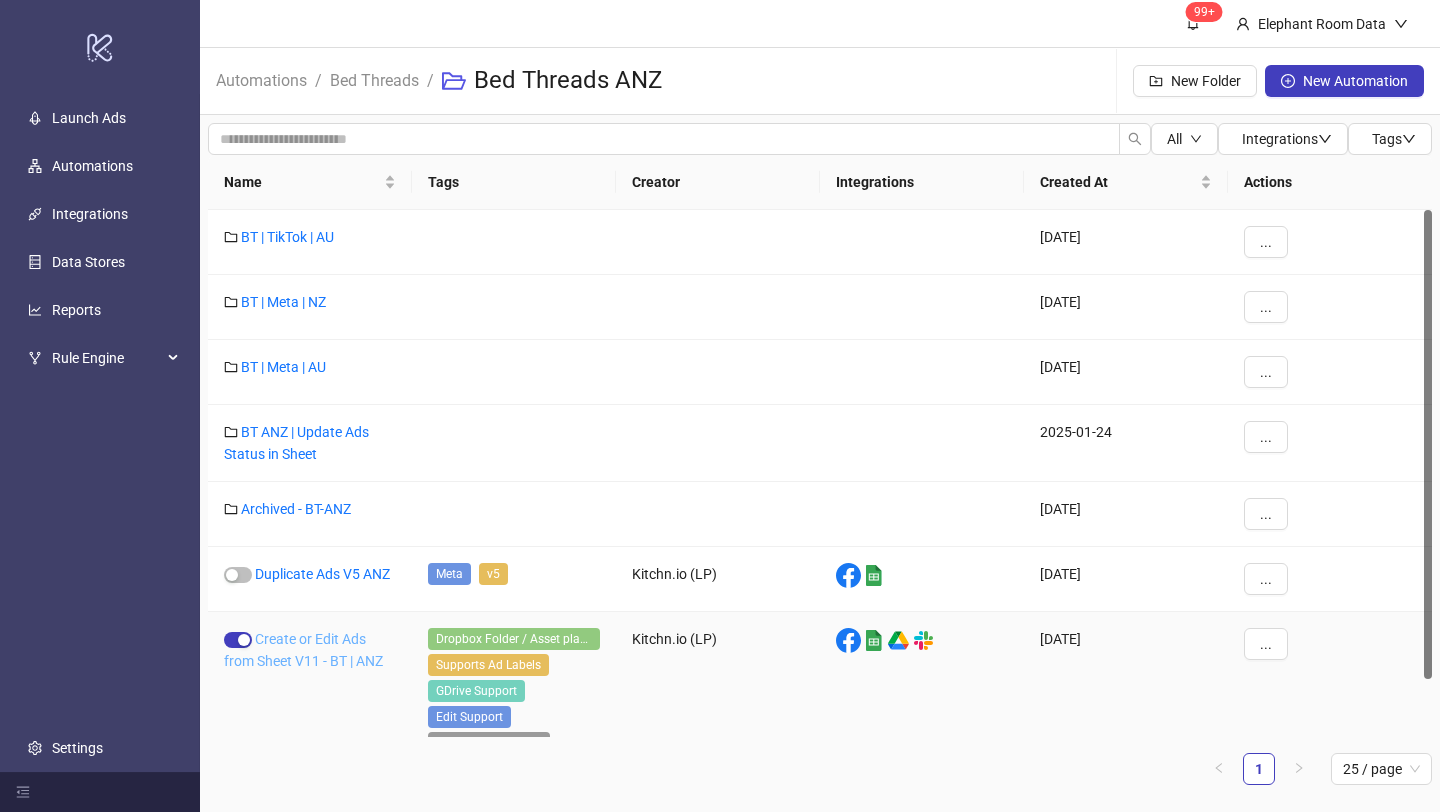 click on "Create or Edit Ads from Sheet V11 - BT | ANZ" at bounding box center (303, 650) 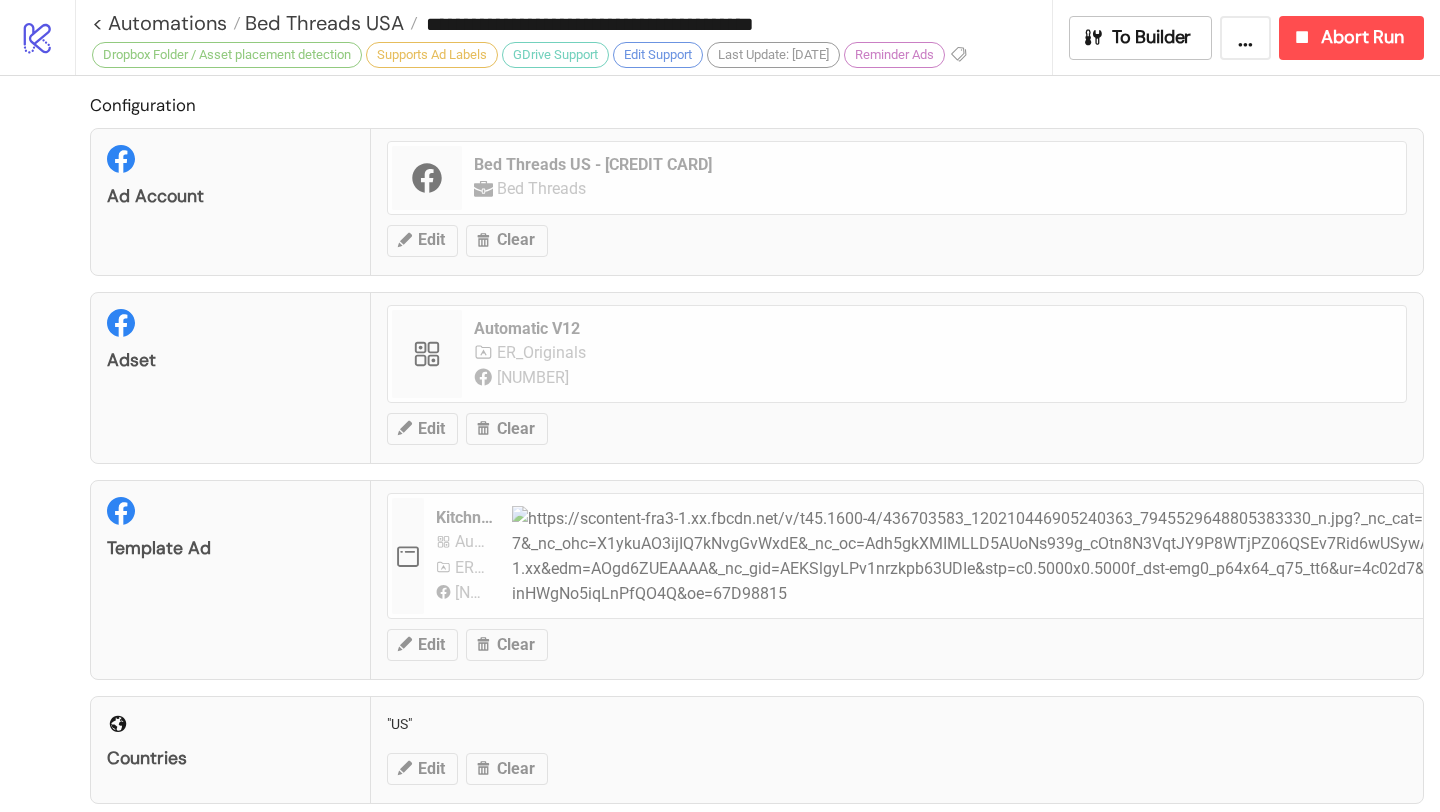 type on "**********" 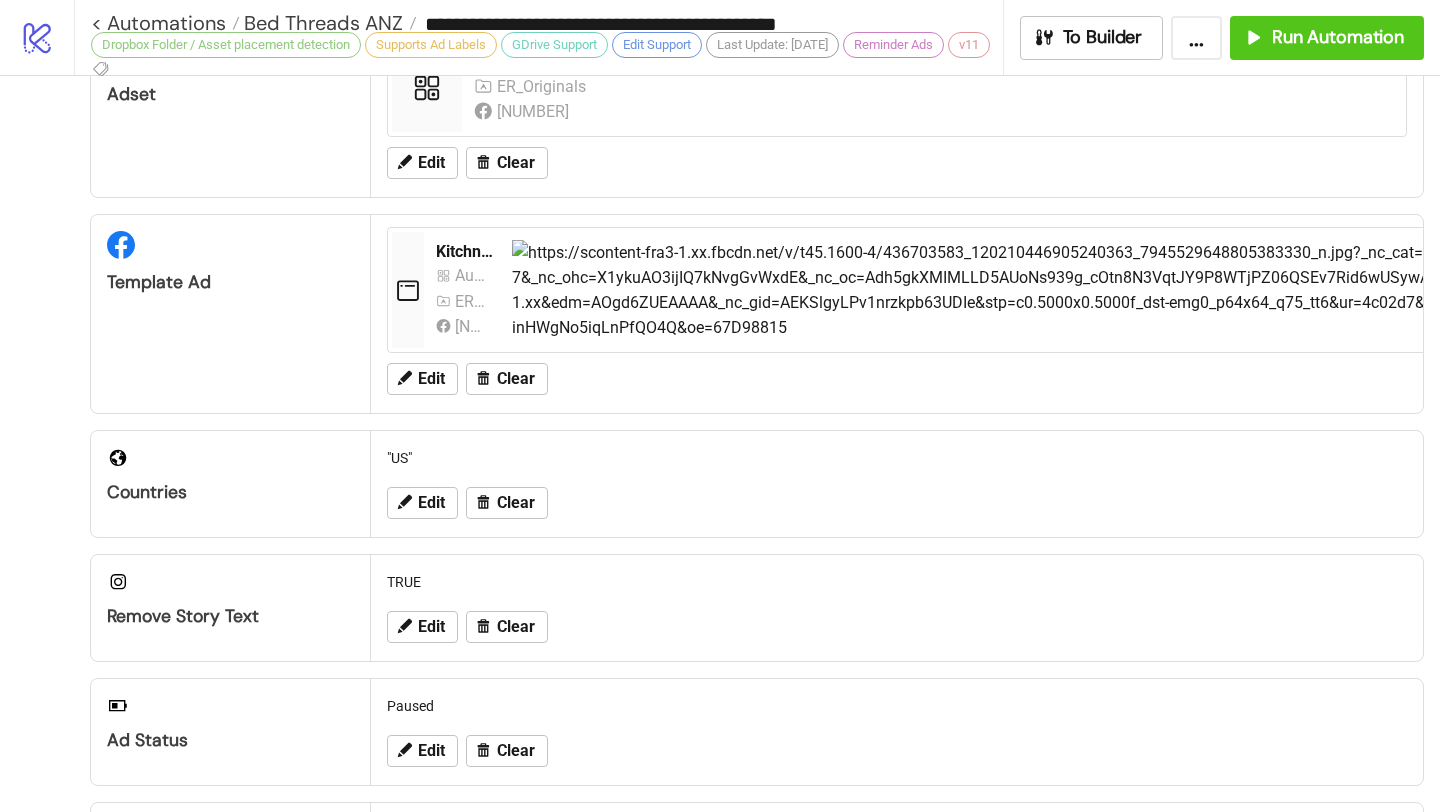 scroll, scrollTop: 883, scrollLeft: 0, axis: vertical 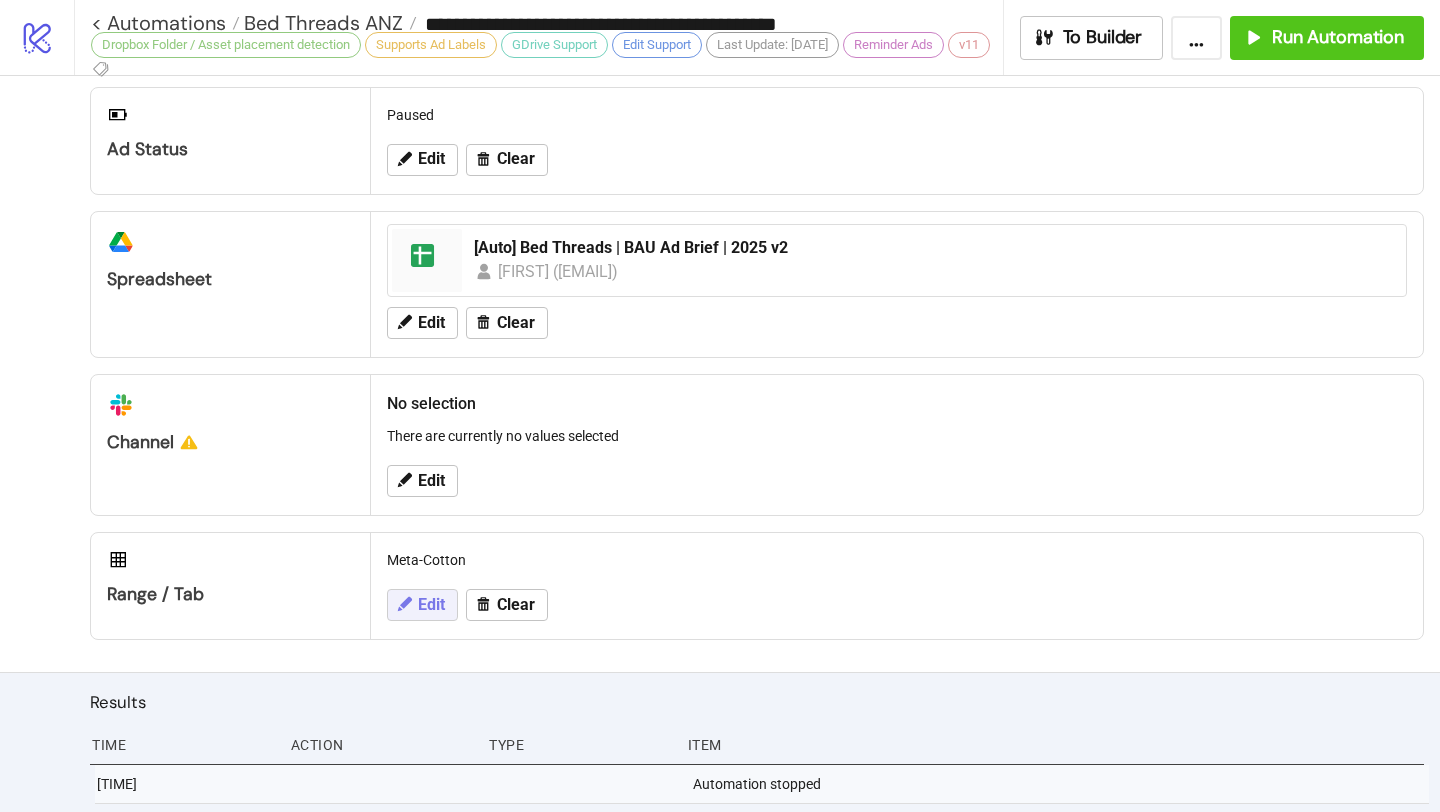 click on "Edit" at bounding box center (431, 605) 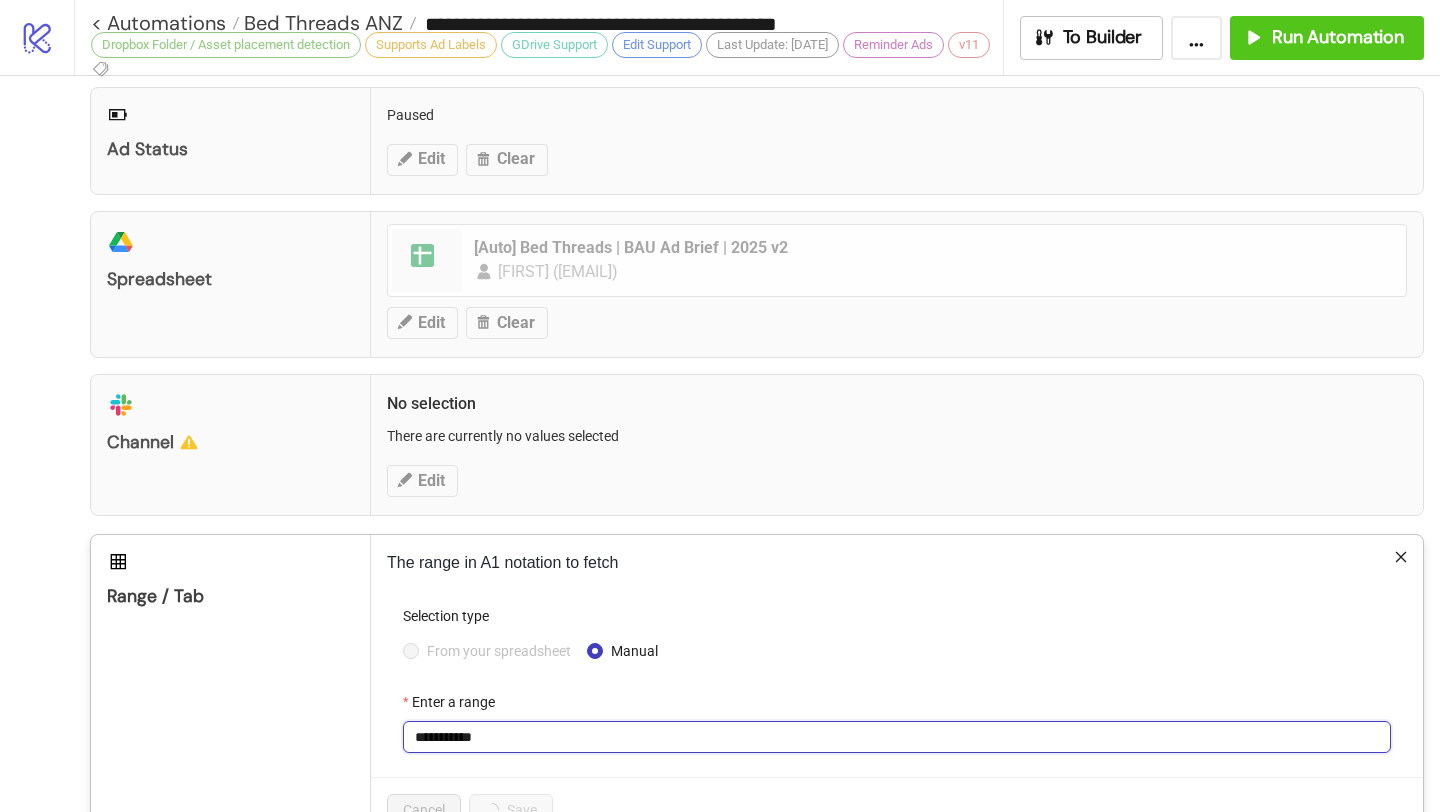 drag, startPoint x: 447, startPoint y: 744, endPoint x: 532, endPoint y: 740, distance: 85.09406 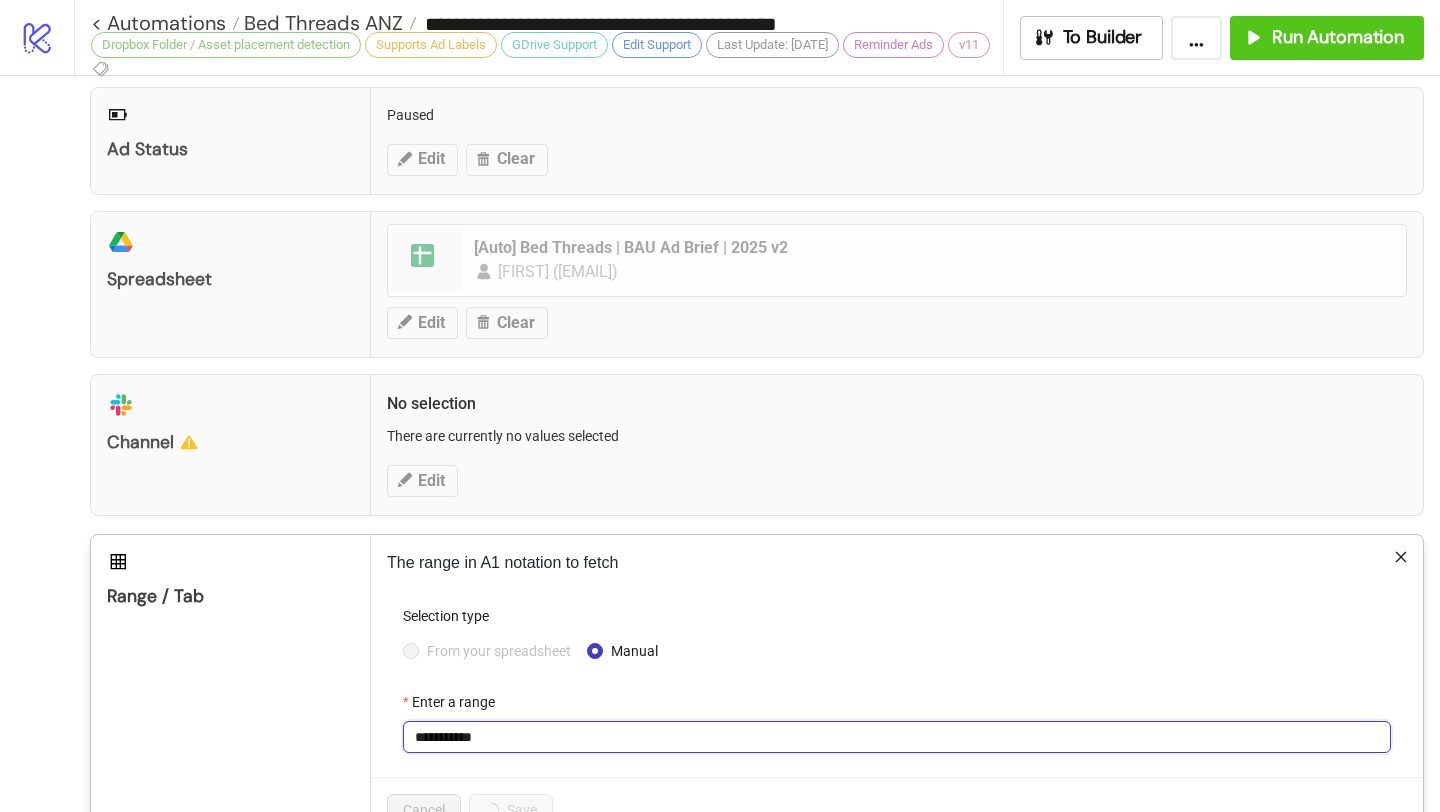 click on "**********" at bounding box center (897, 737) 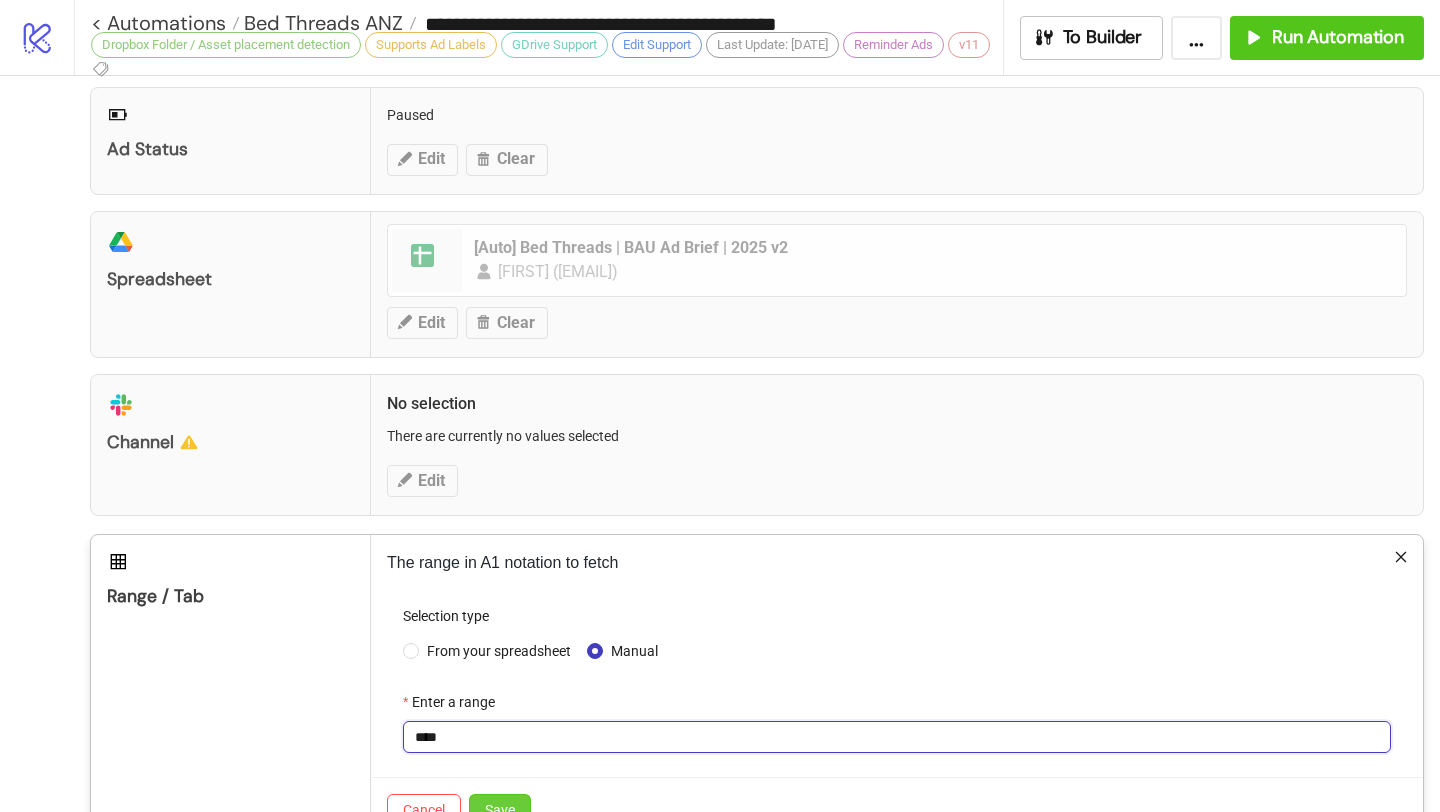 type on "****" 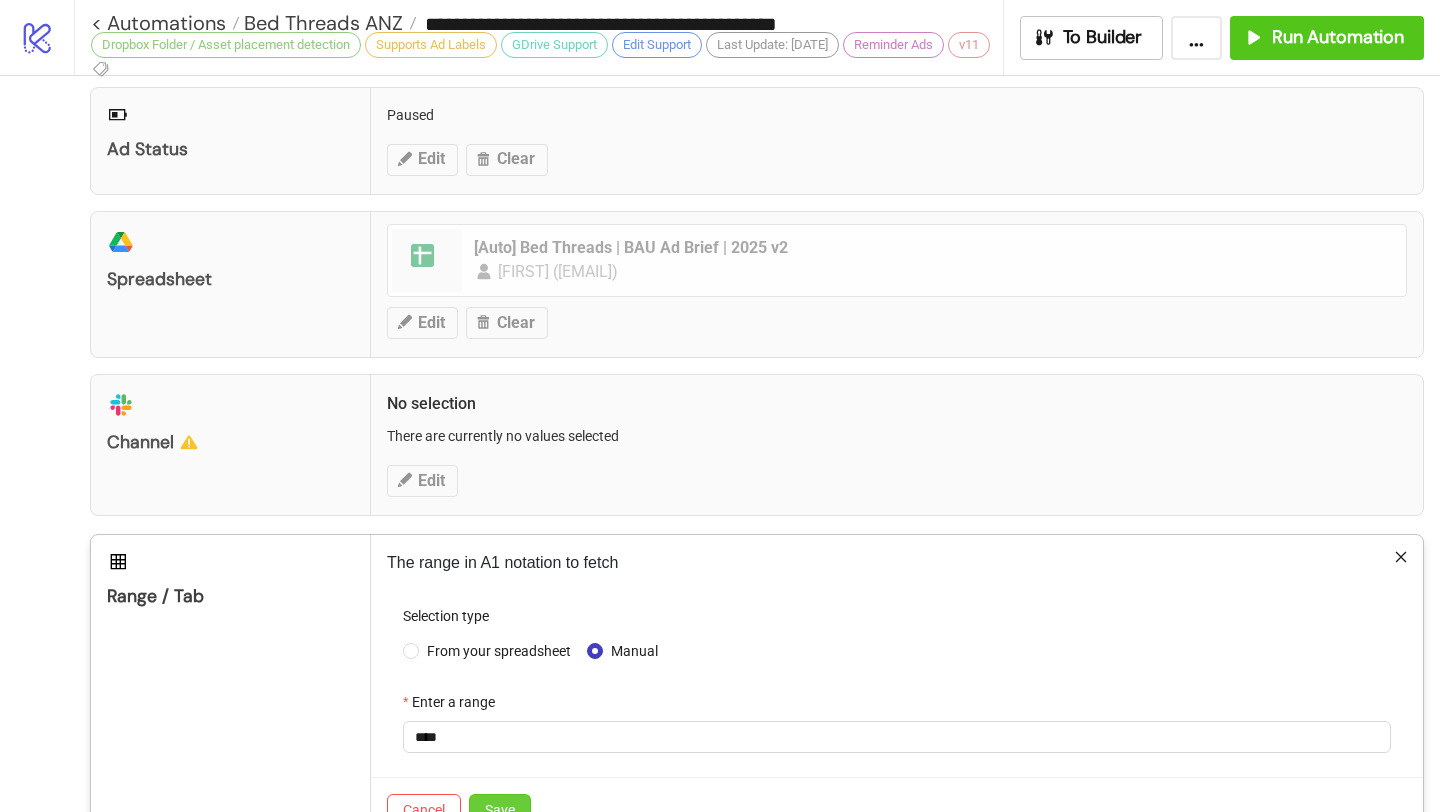 click on "Save" at bounding box center [500, 810] 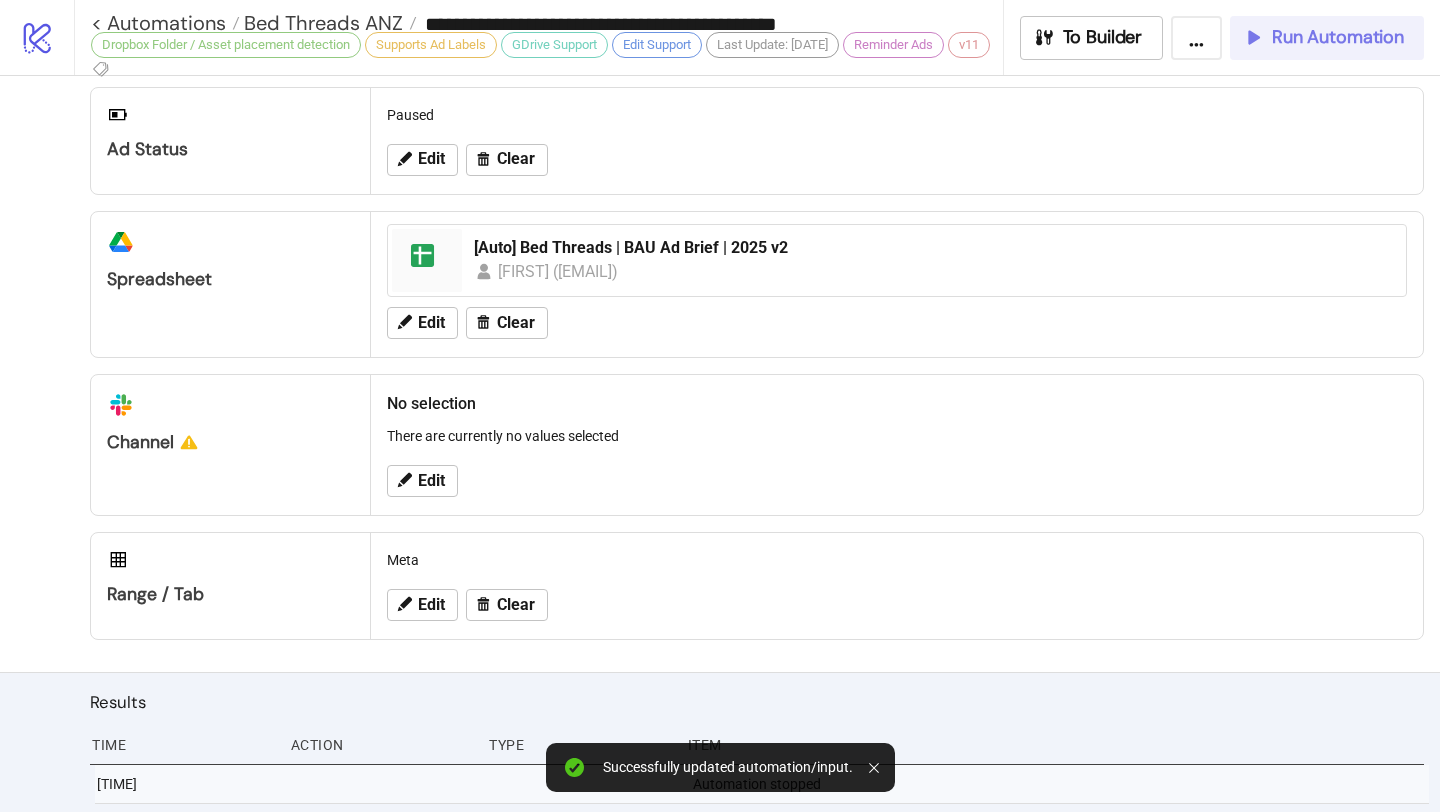 click on "Run Automation" at bounding box center [1327, 38] 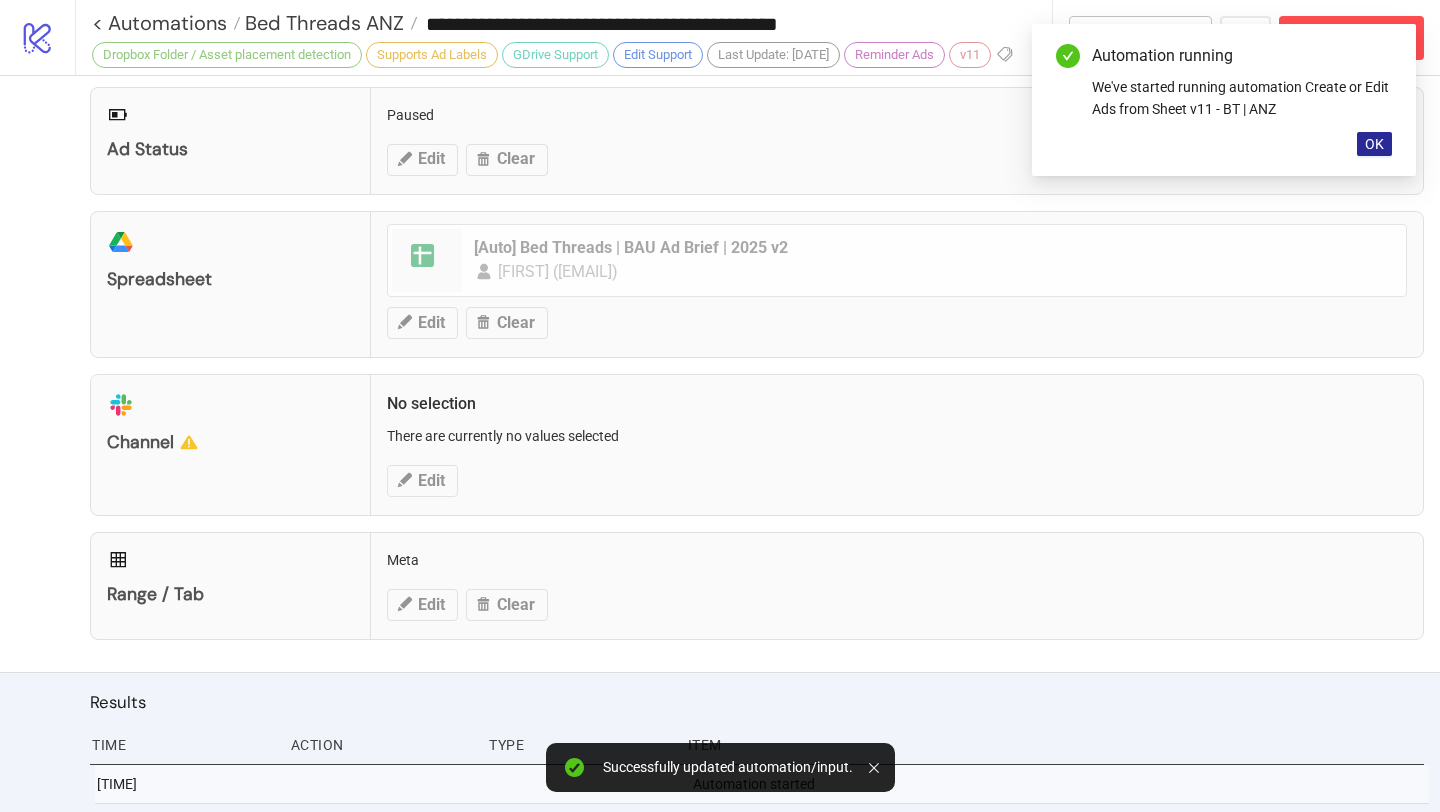 click on "OK" at bounding box center [1374, 144] 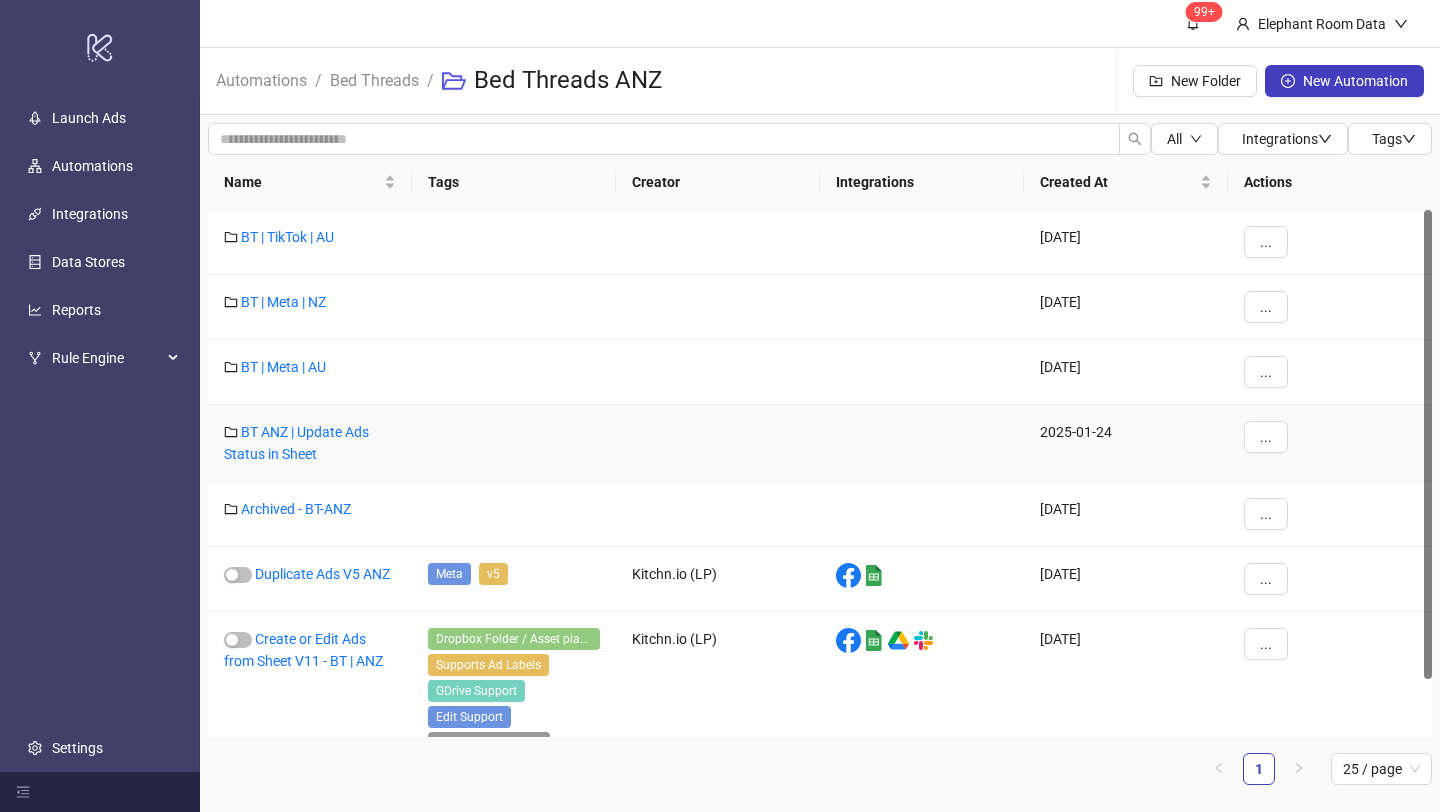scroll, scrollTop: 0, scrollLeft: 0, axis: both 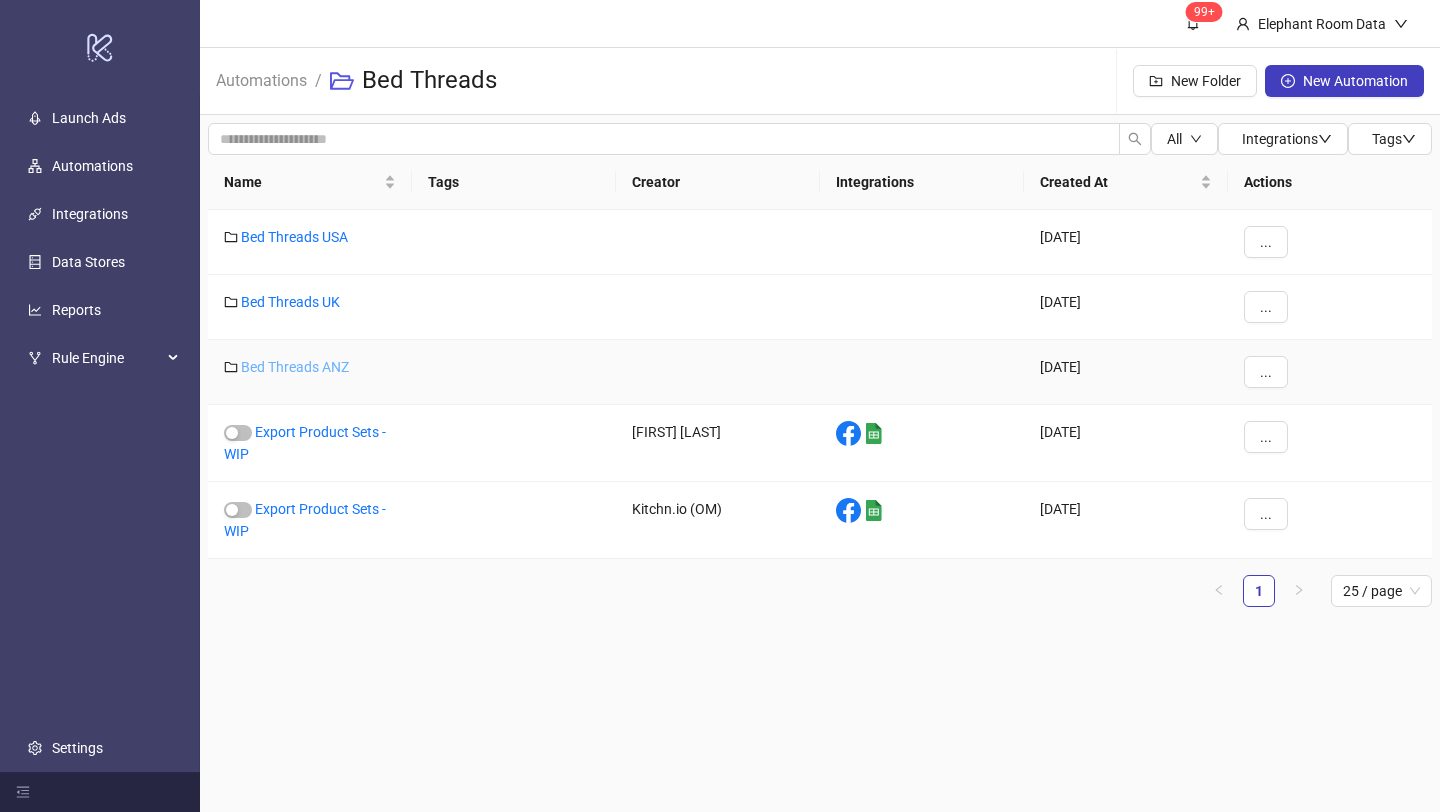click on "Bed Threads ANZ" at bounding box center (295, 367) 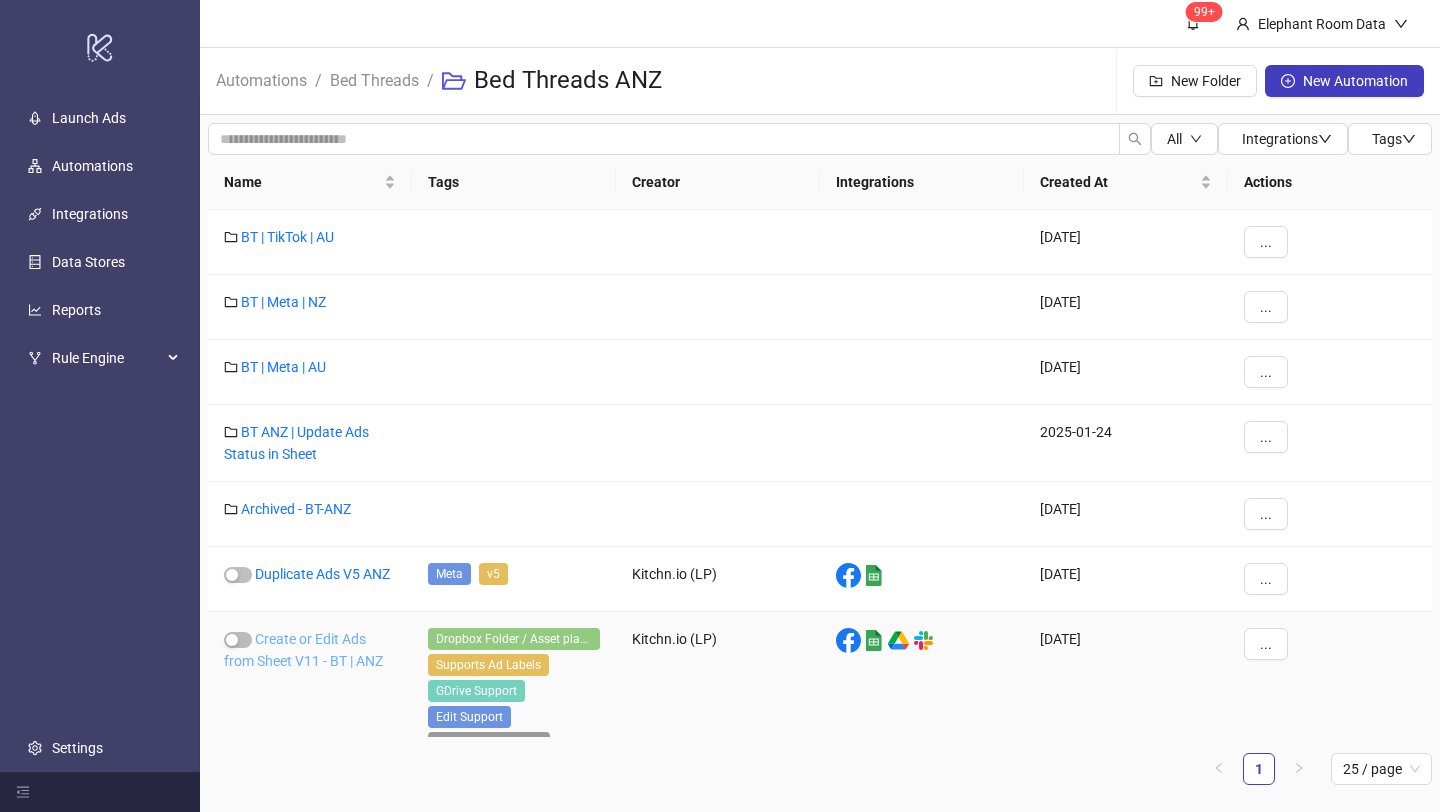 click on "Create or Edit Ads from Sheet V11 - BT | ANZ" at bounding box center [303, 650] 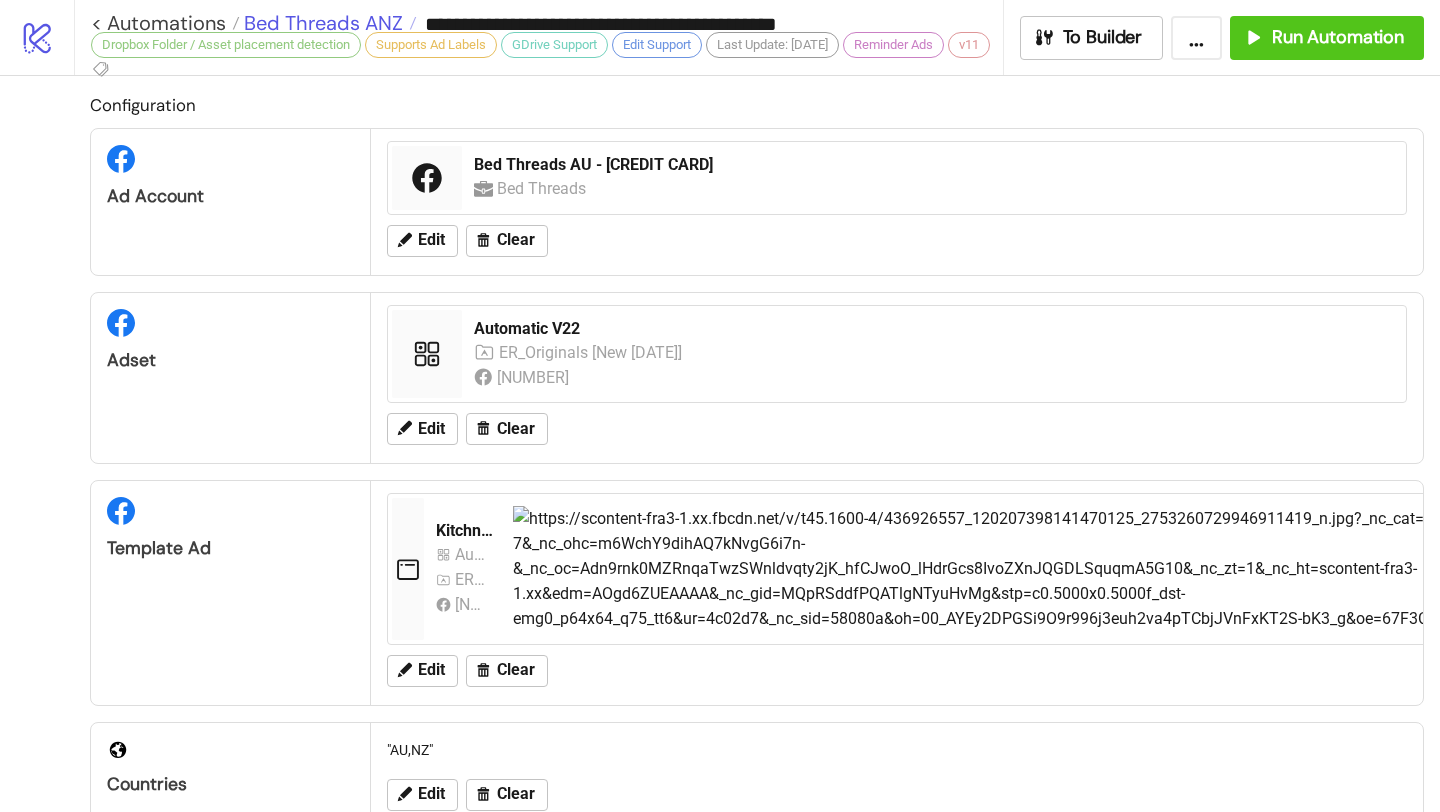 click on "Bed Threads ANZ" at bounding box center (321, 23) 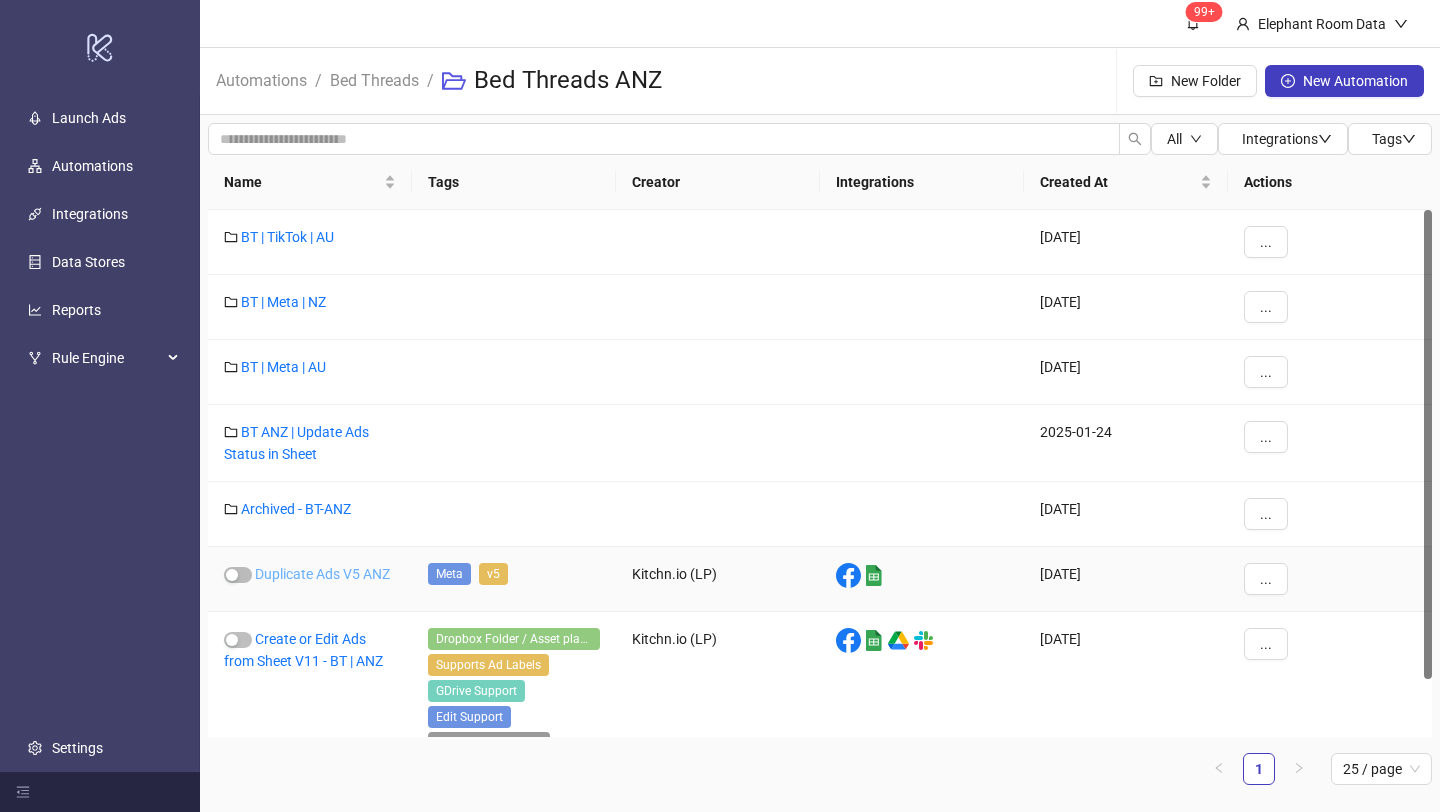 click on "Duplicate Ads V5 ANZ" at bounding box center [322, 574] 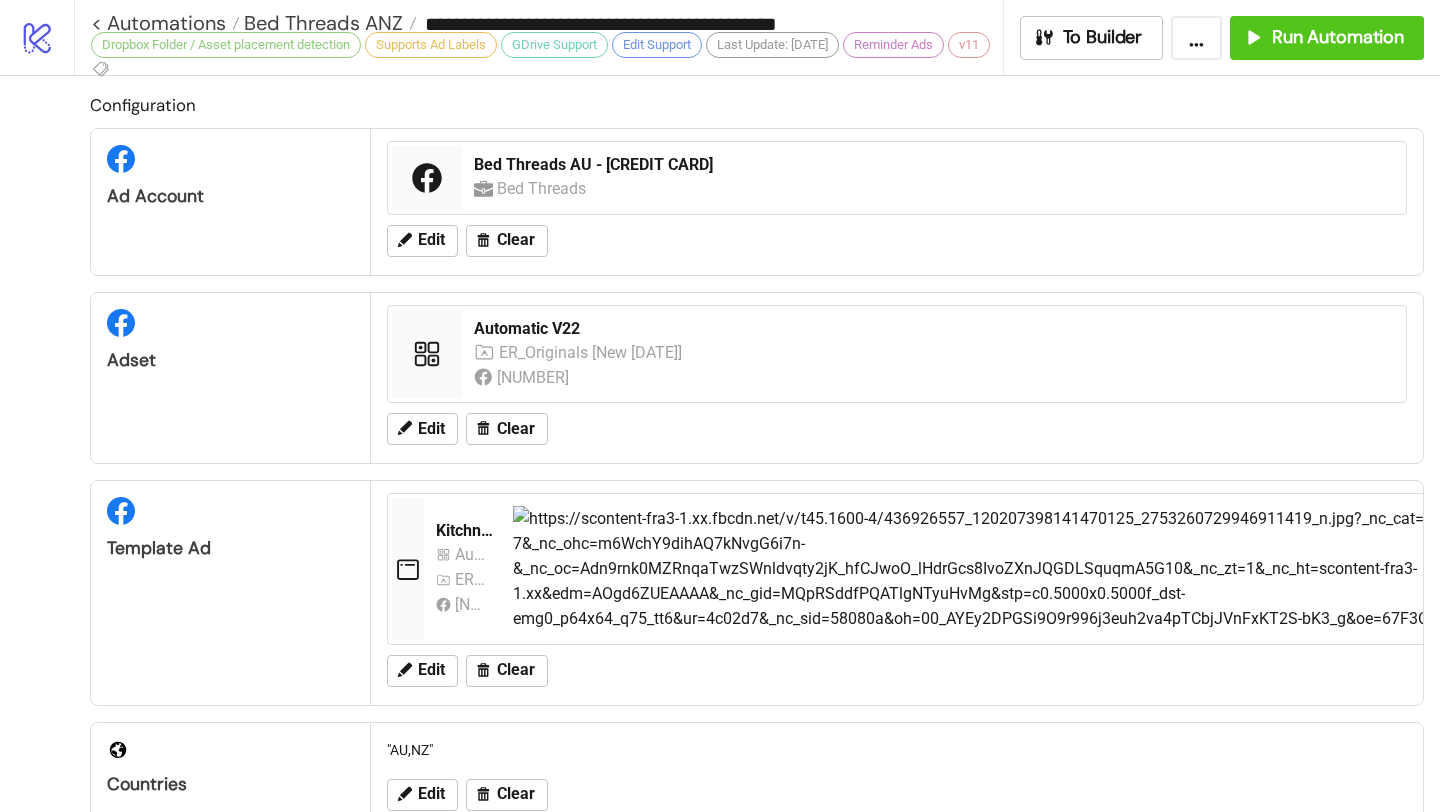type on "**********" 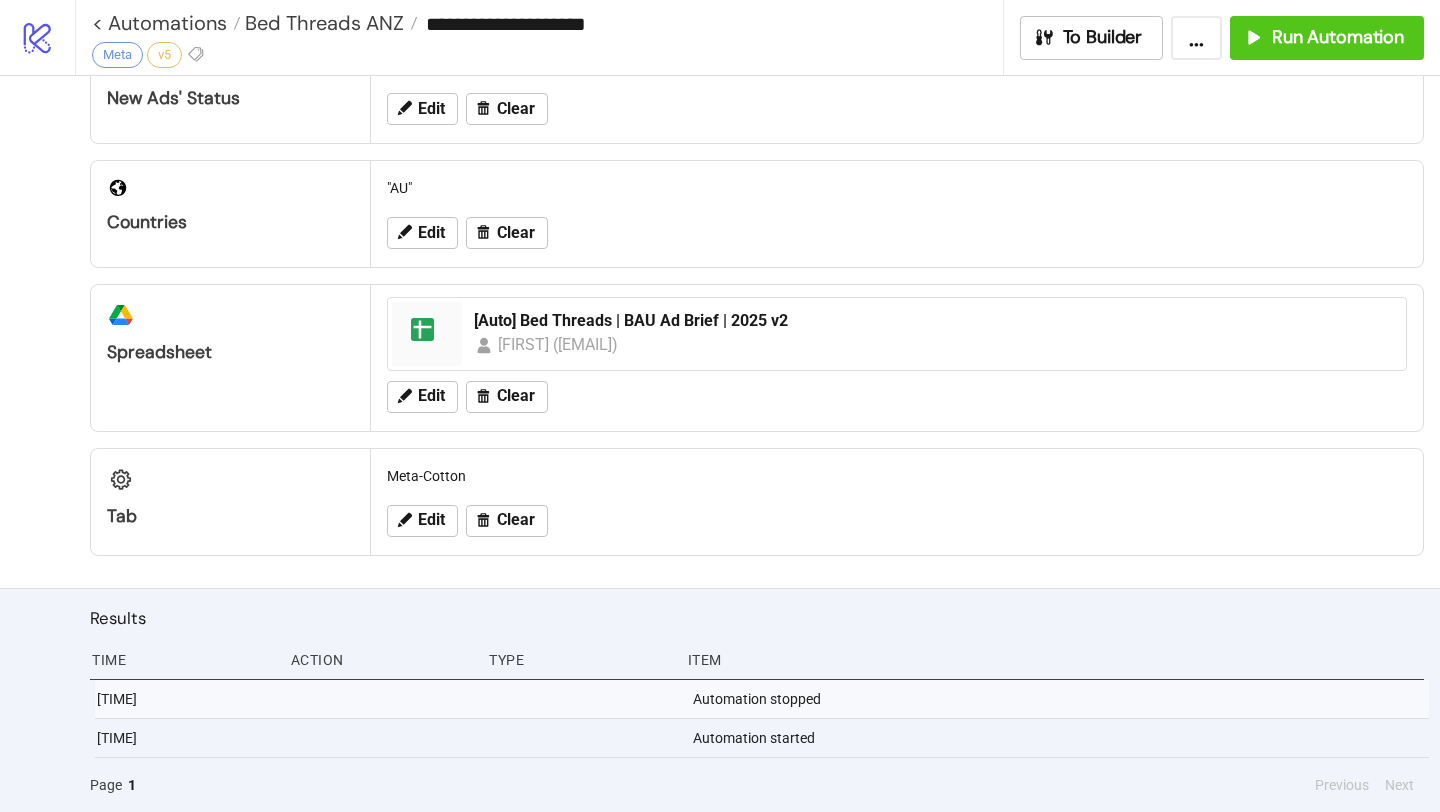 scroll, scrollTop: 478, scrollLeft: 0, axis: vertical 